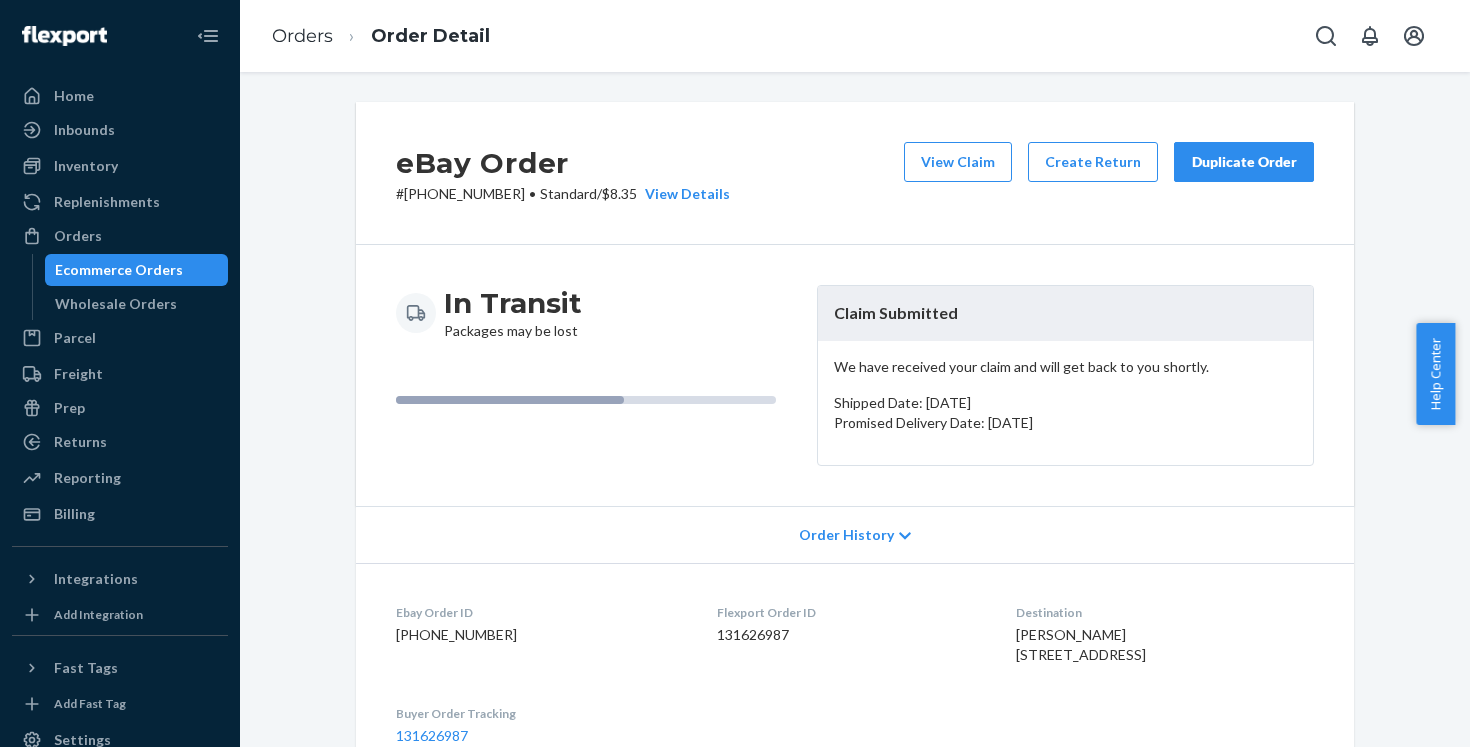 scroll, scrollTop: 0, scrollLeft: 0, axis: both 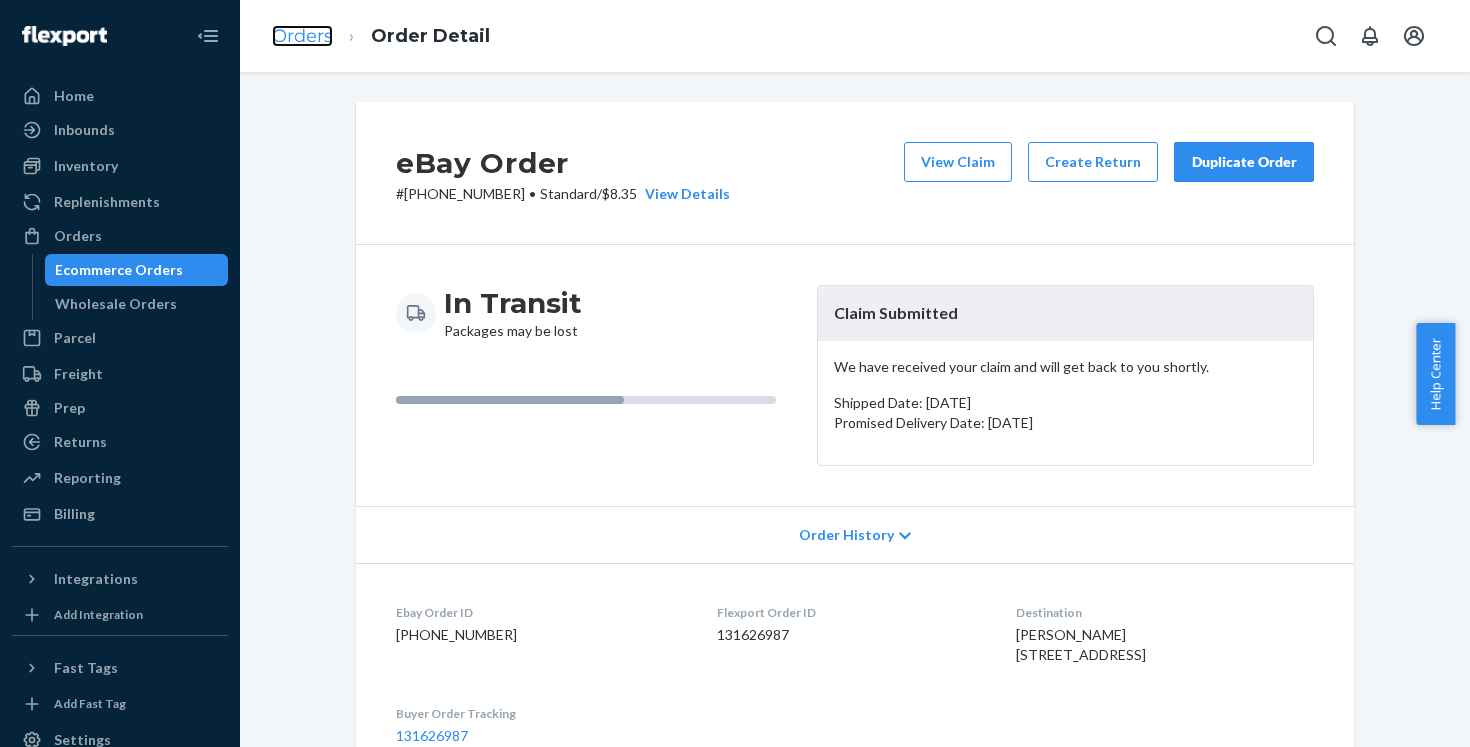 click on "Orders" at bounding box center (302, 36) 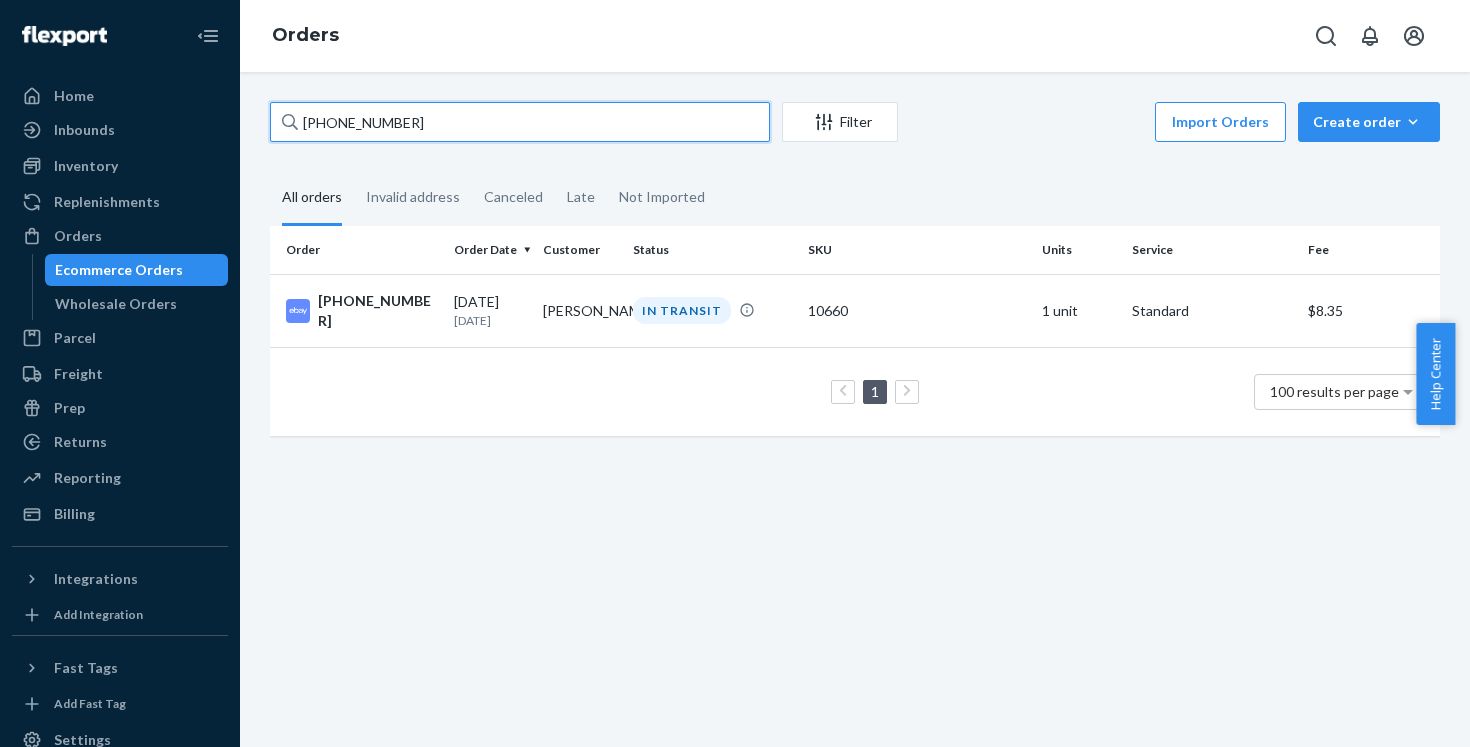 click on "[PHONE_NUMBER]" at bounding box center [520, 122] 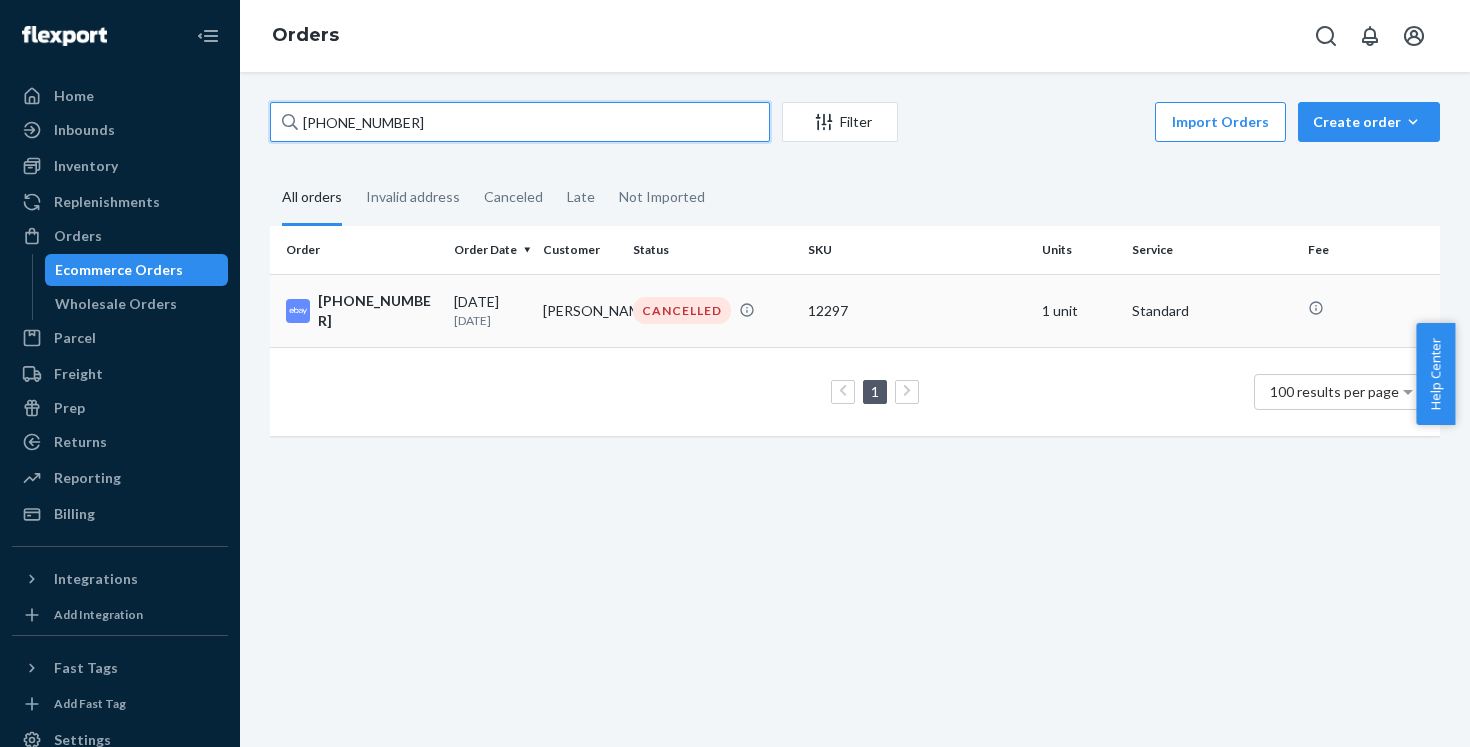 type on "[PHONE_NUMBER]" 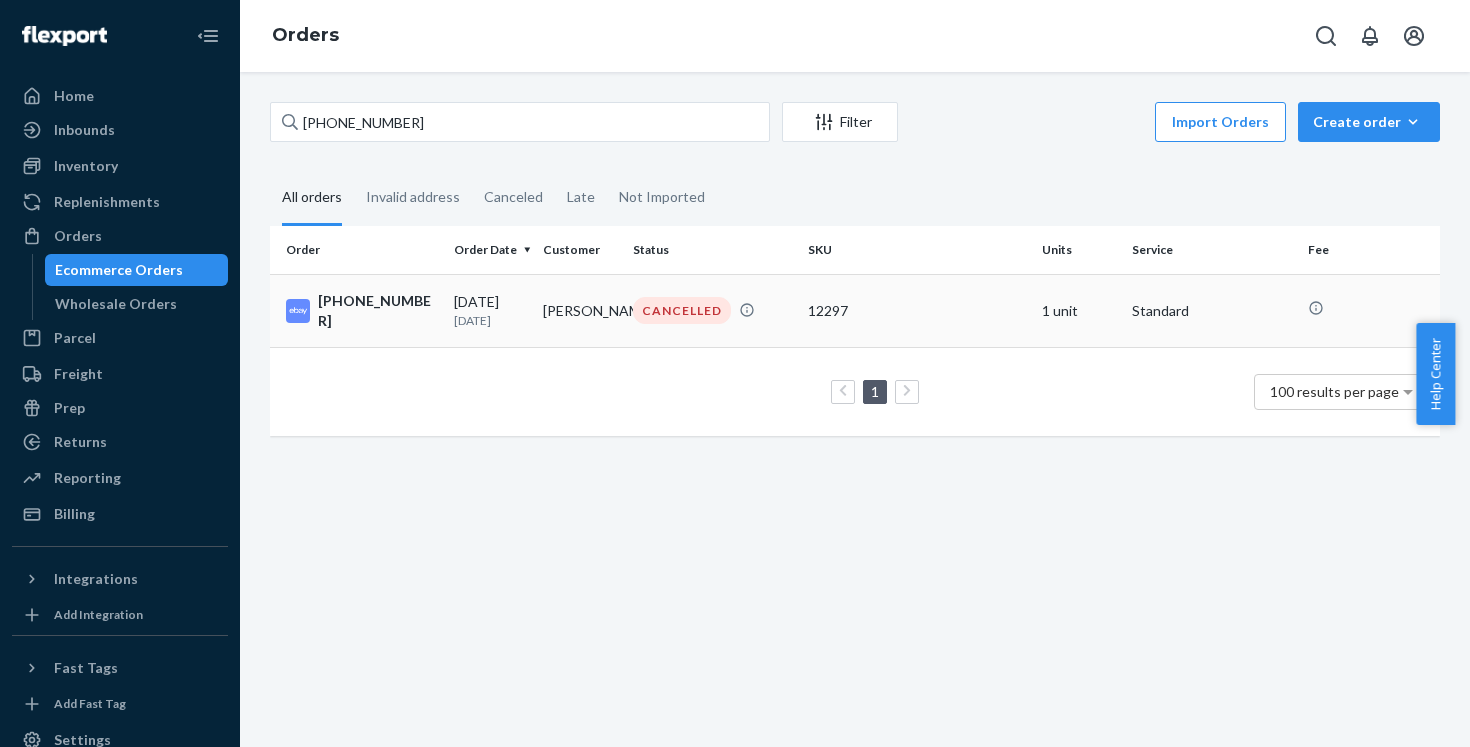 click on "[PHONE_NUMBER]" at bounding box center [362, 311] 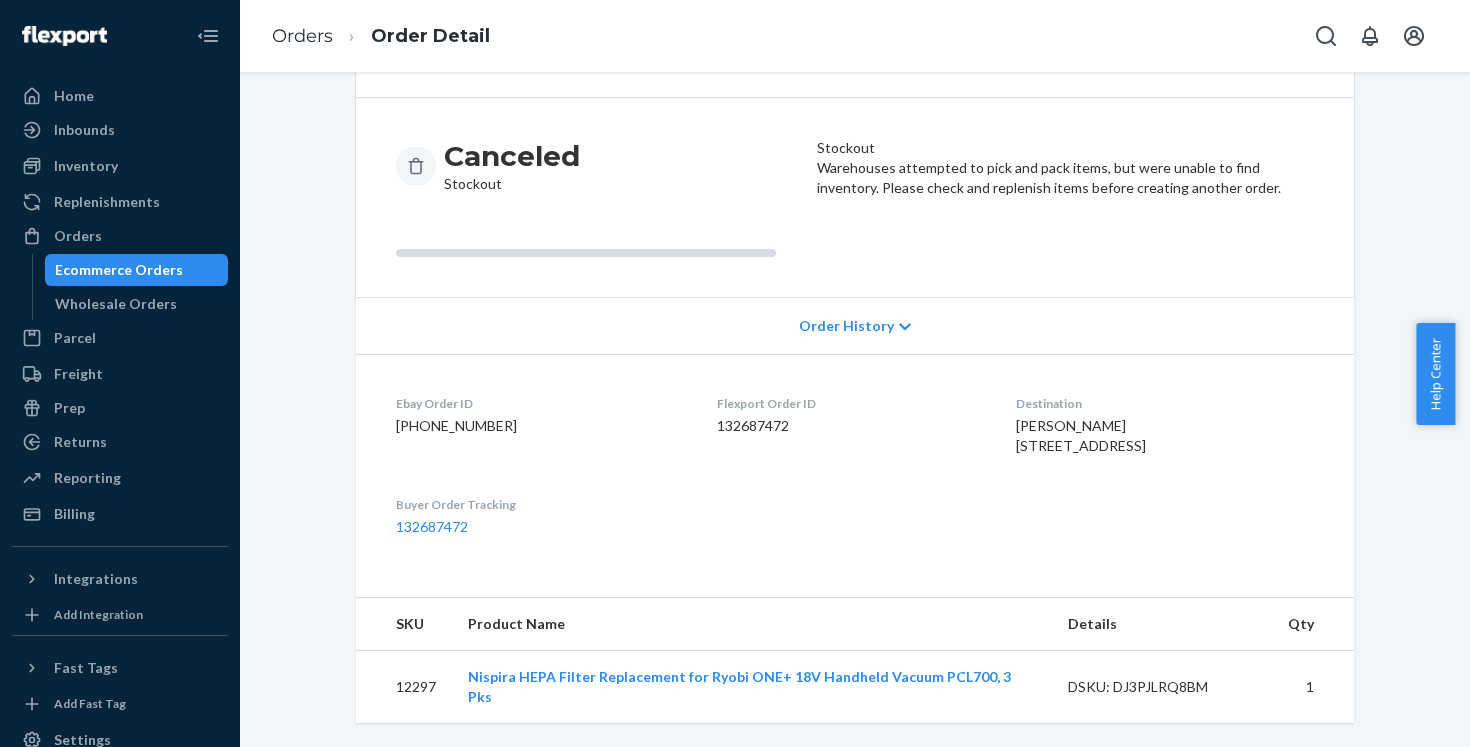 scroll, scrollTop: 168, scrollLeft: 0, axis: vertical 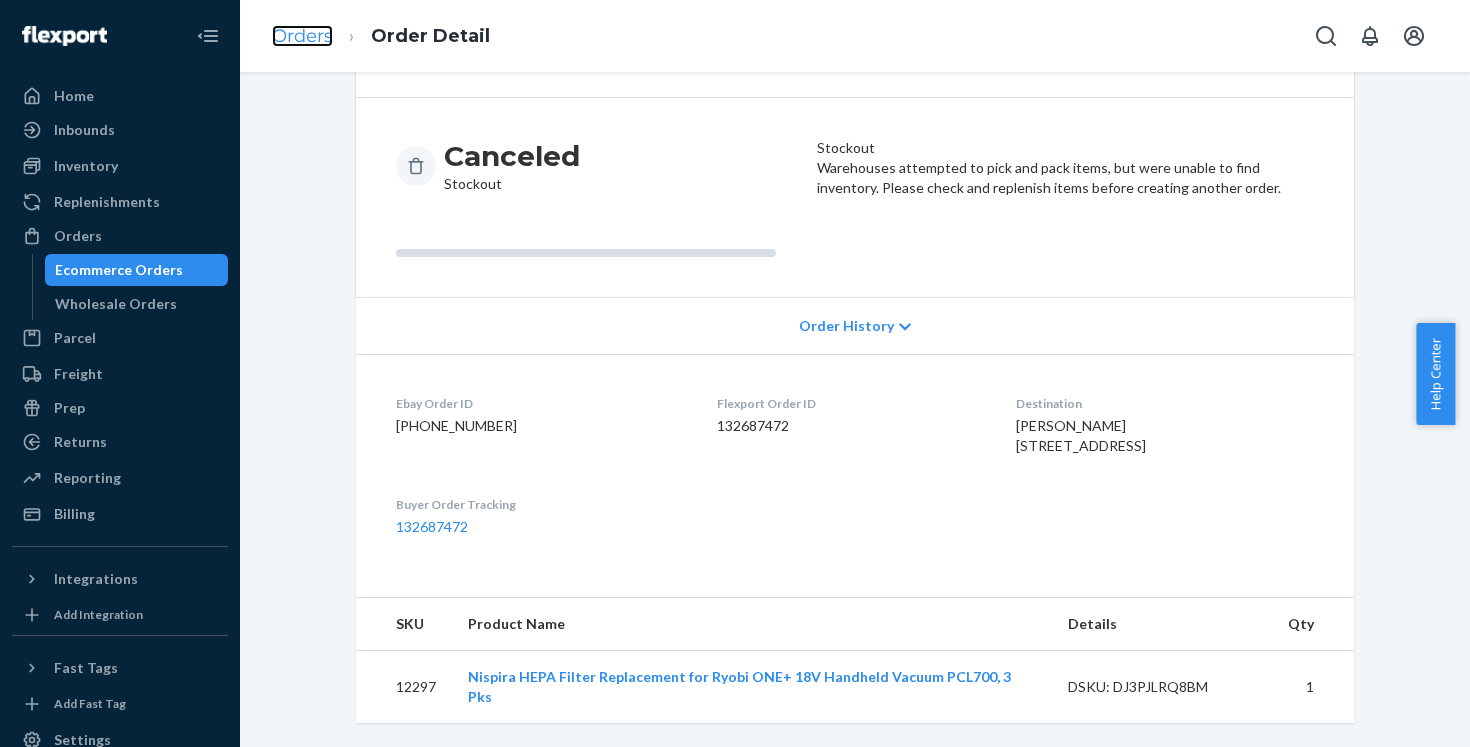 click on "Orders" at bounding box center [302, 36] 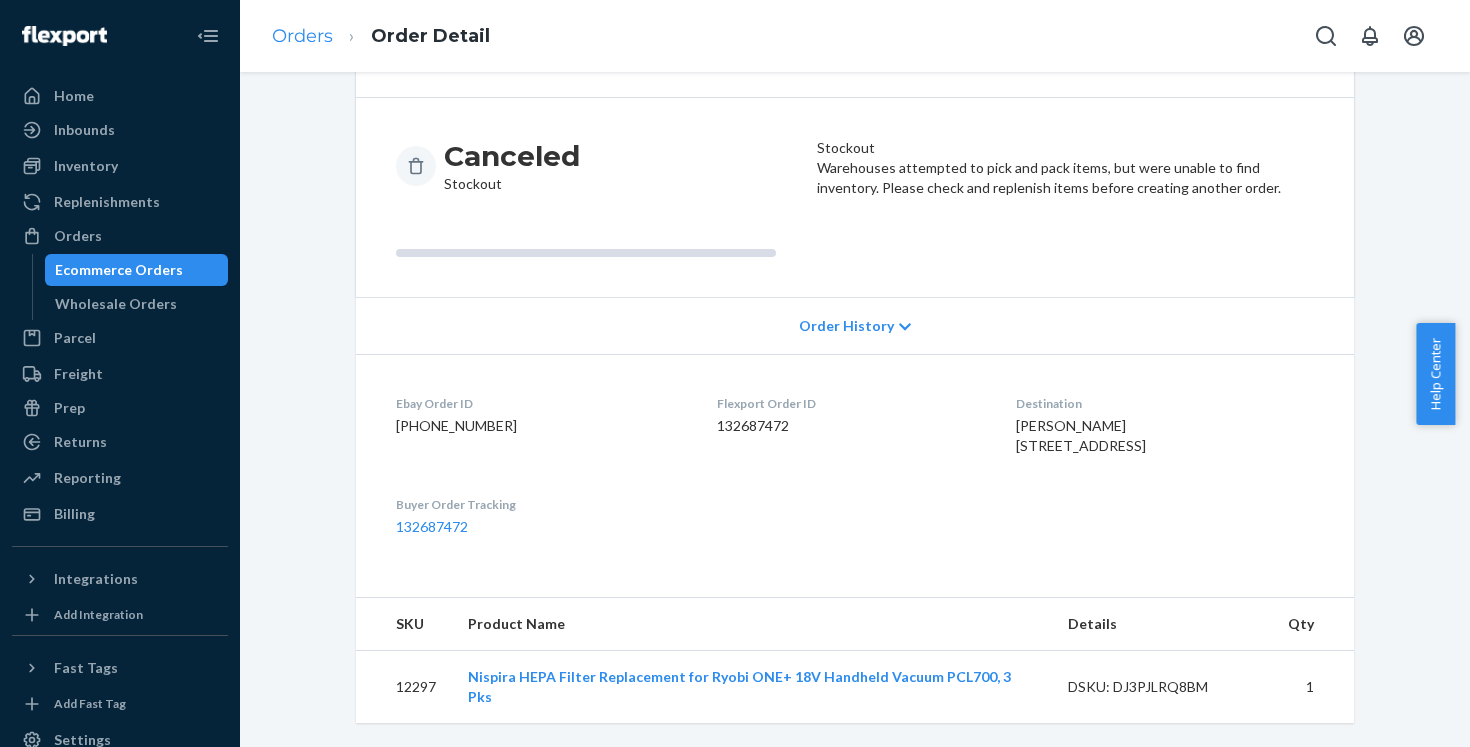 scroll, scrollTop: 0, scrollLeft: 0, axis: both 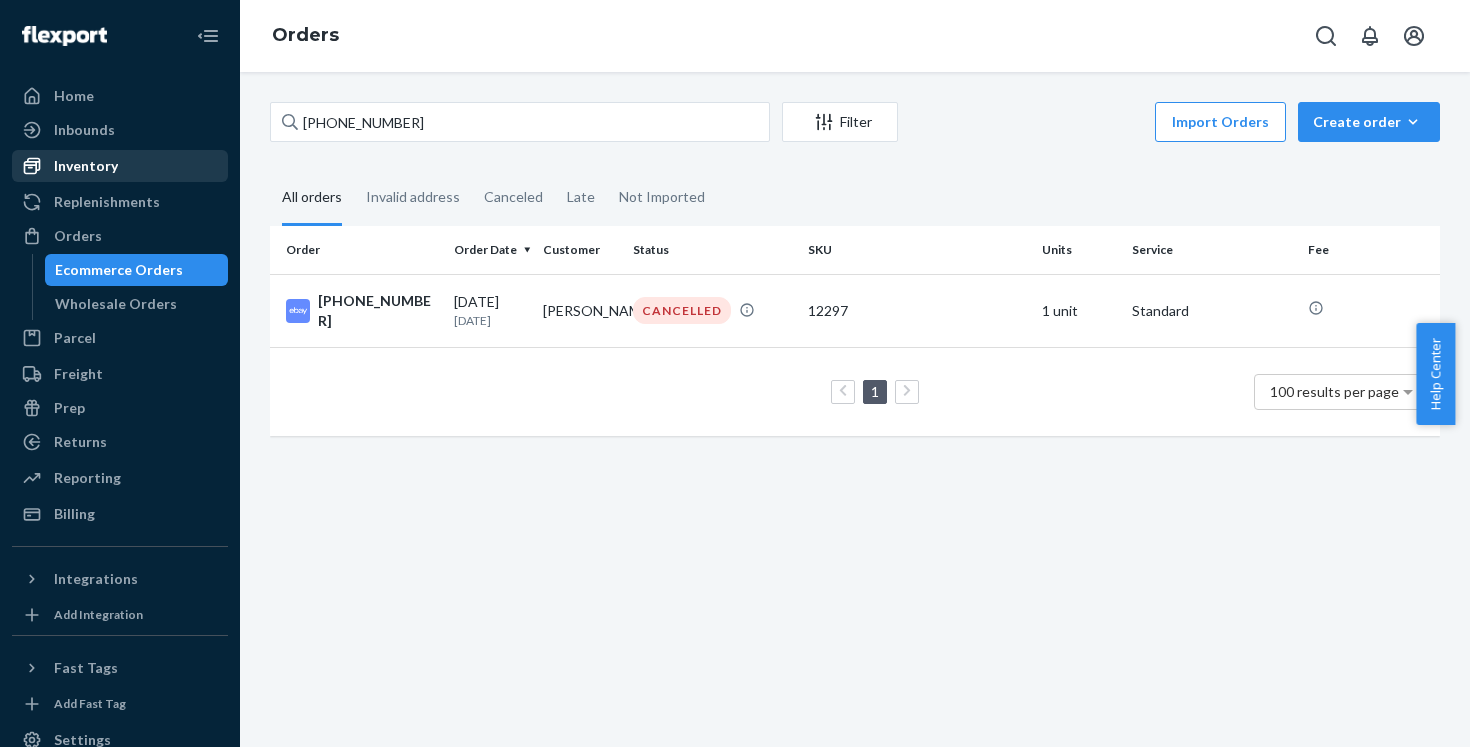 click on "Inventory" at bounding box center [120, 166] 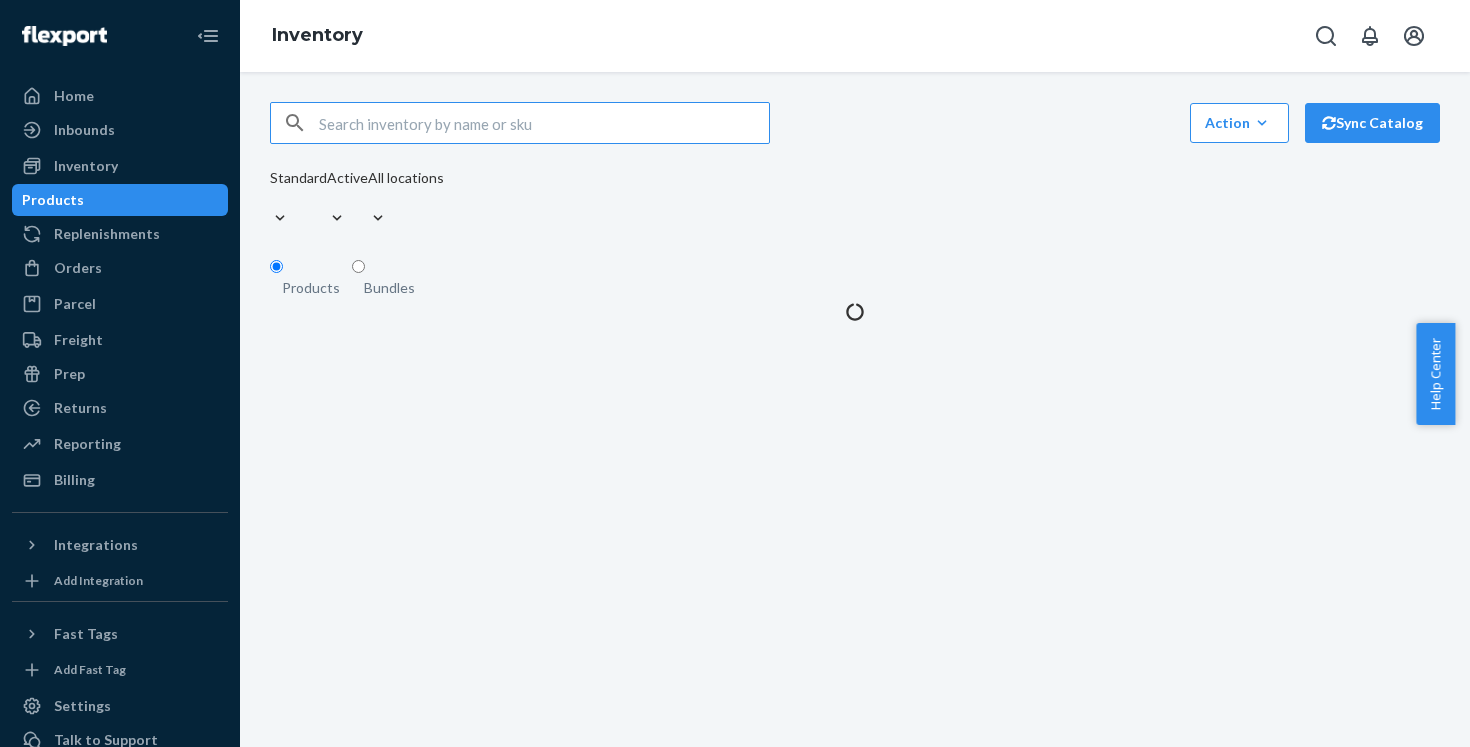 click at bounding box center (544, 123) 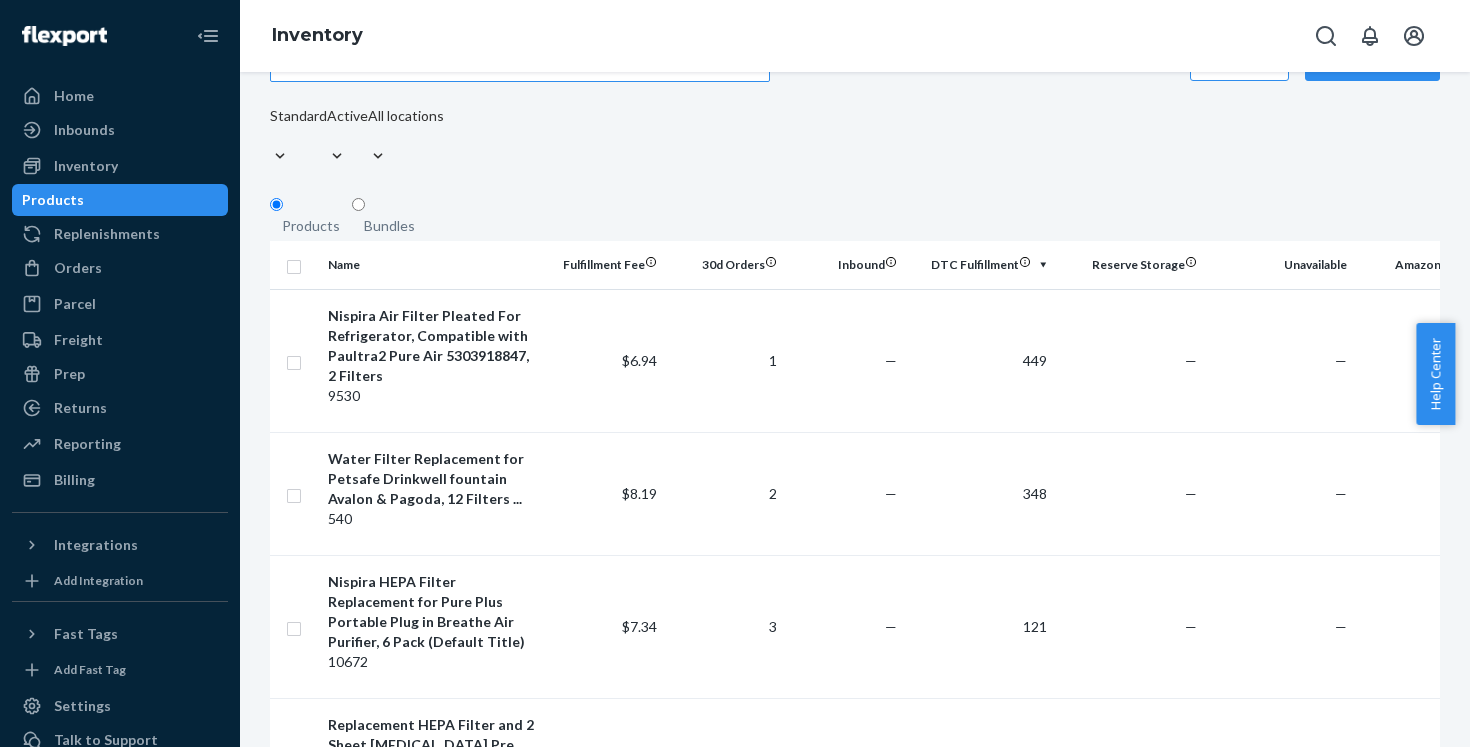 scroll, scrollTop: 0, scrollLeft: 0, axis: both 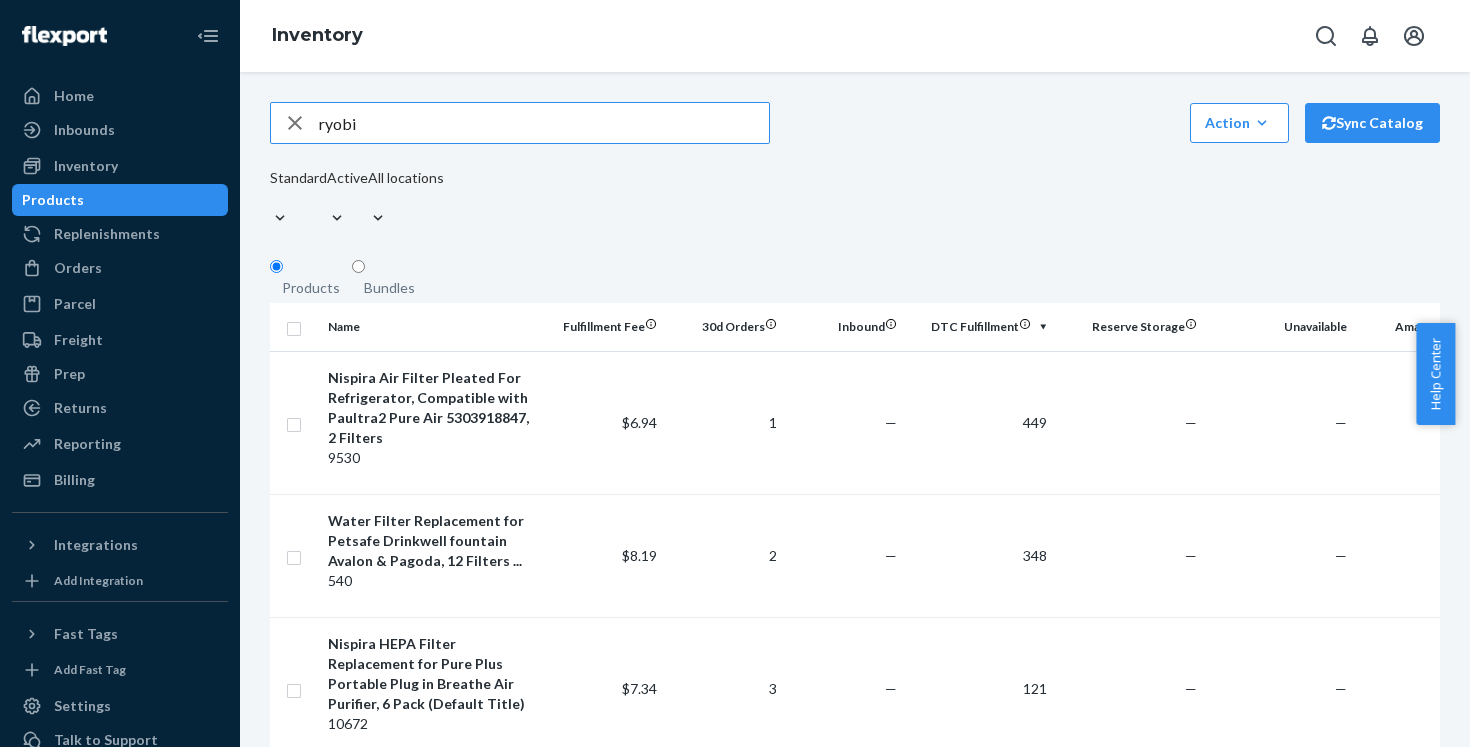 click on "ryobi" at bounding box center [544, 123] 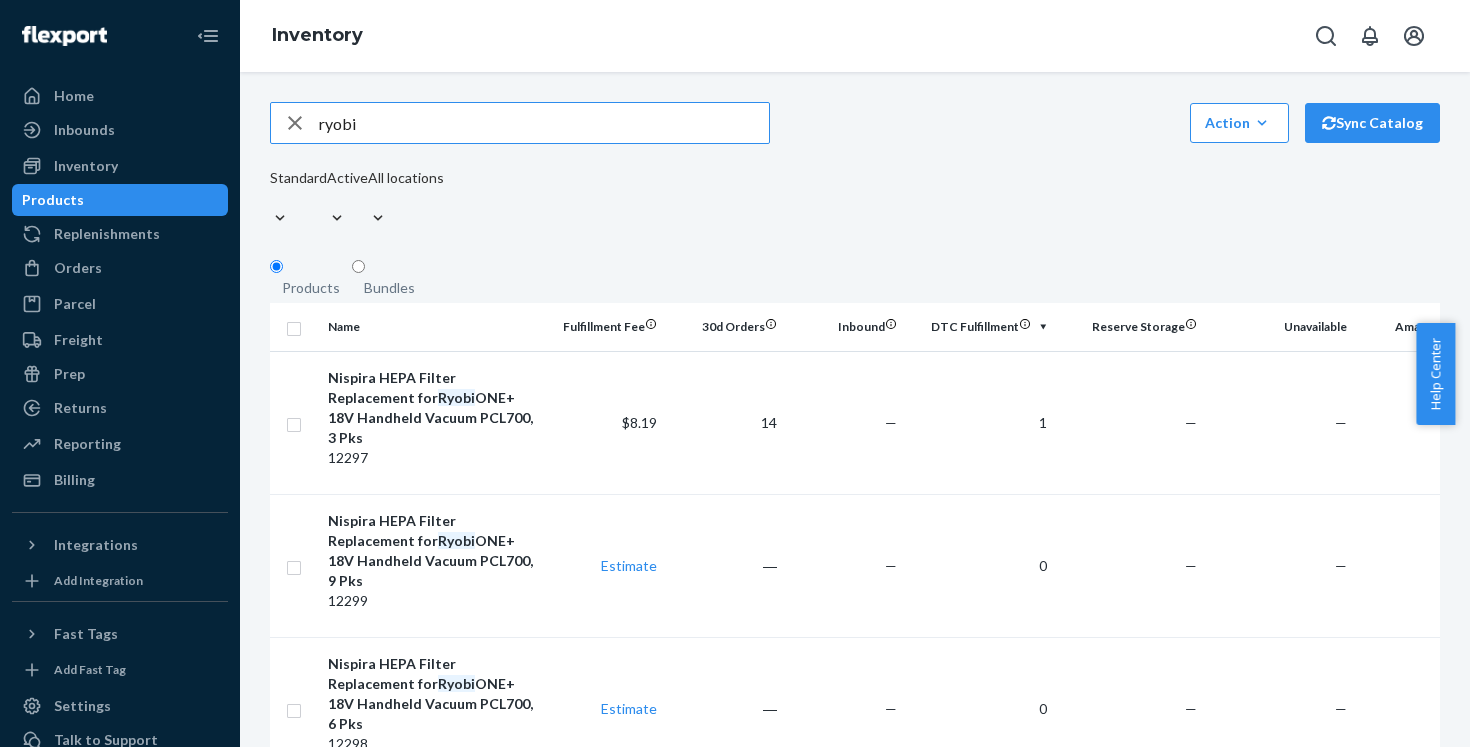 drag, startPoint x: 383, startPoint y: 128, endPoint x: 326, endPoint y: 134, distance: 57.31492 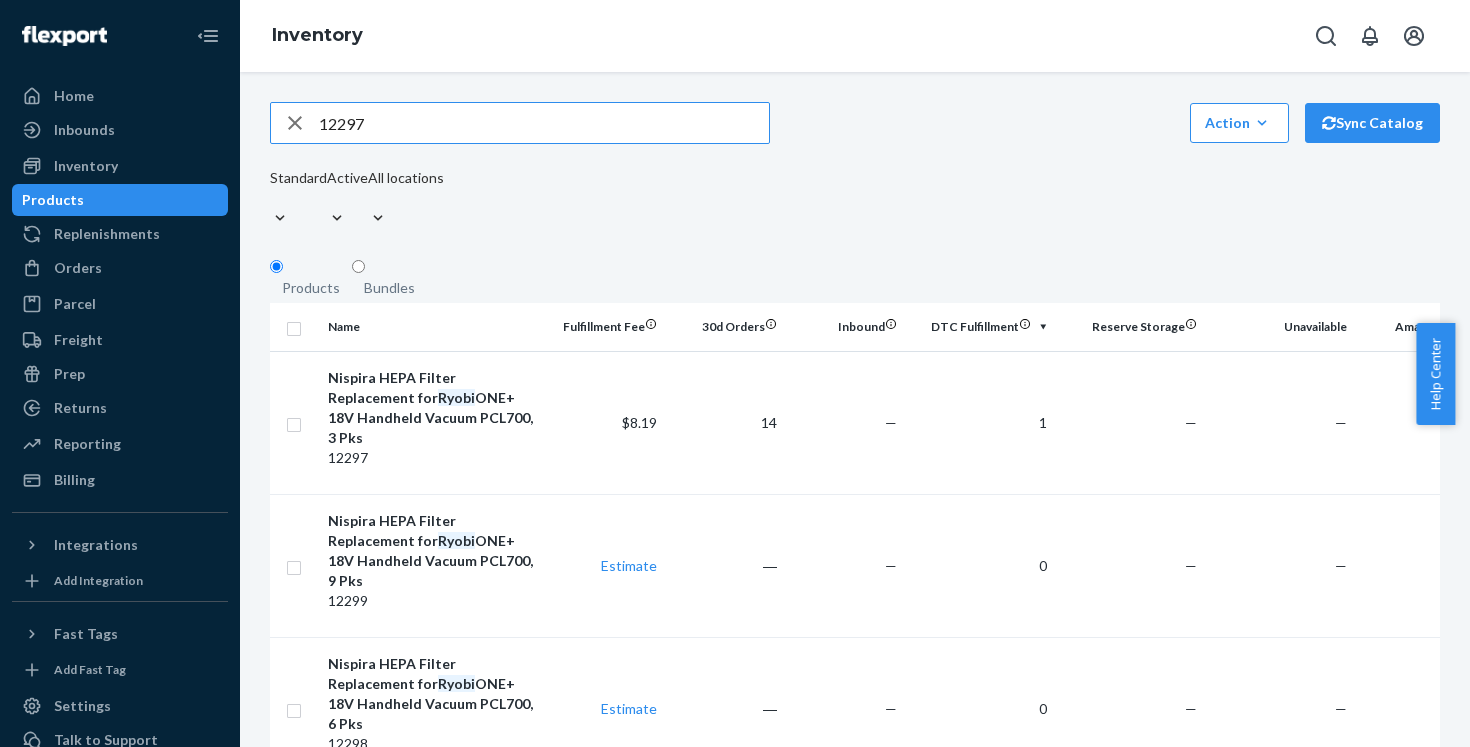 type on "12297" 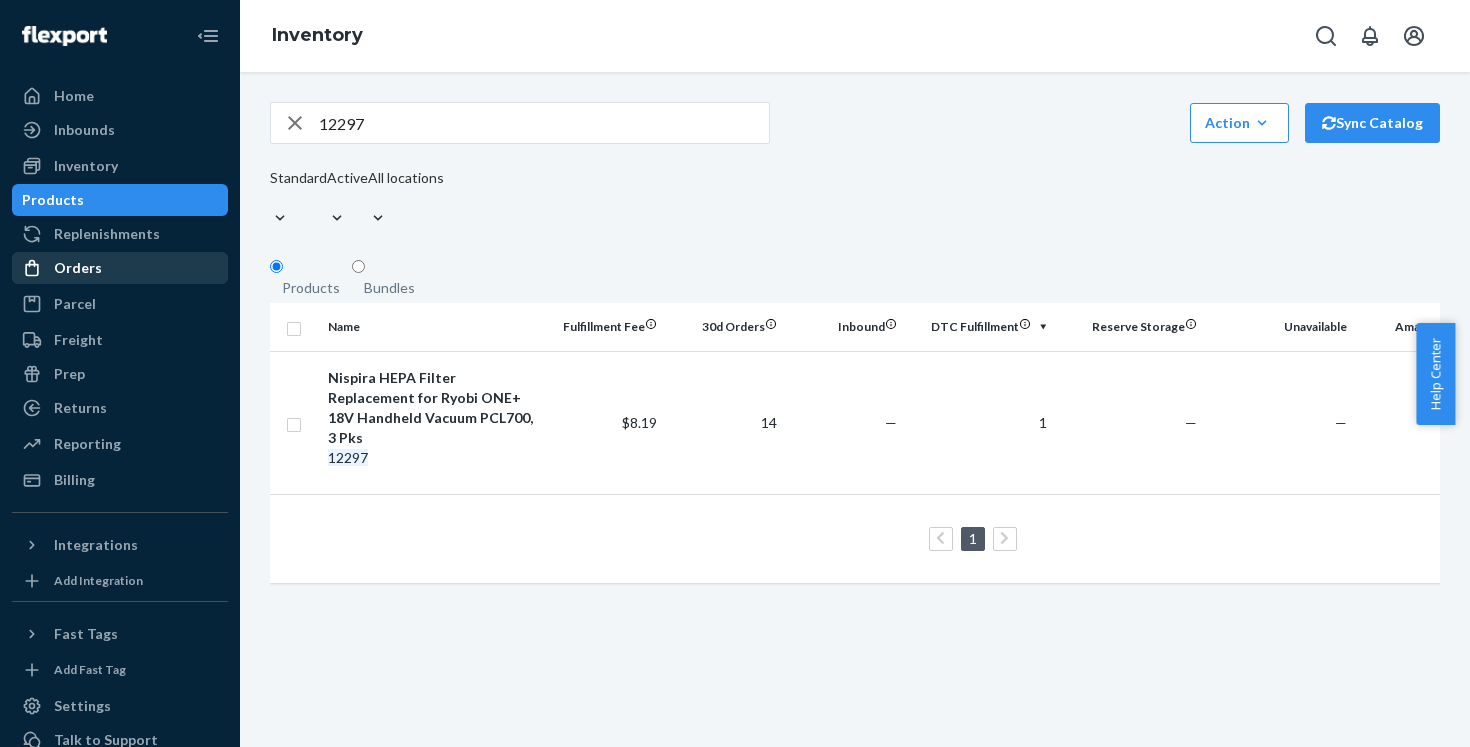 click on "Orders" at bounding box center (78, 268) 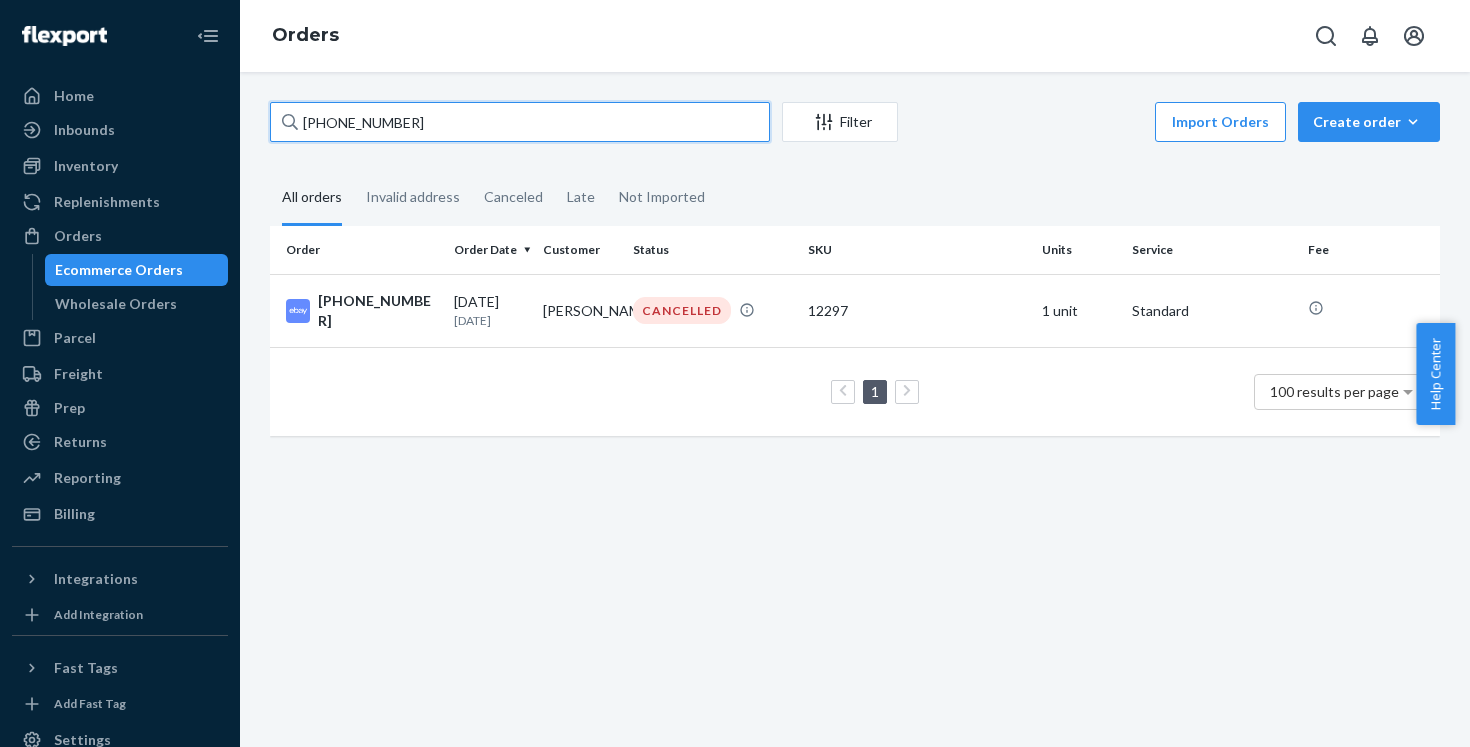 drag, startPoint x: 451, startPoint y: 120, endPoint x: 271, endPoint y: 118, distance: 180.01111 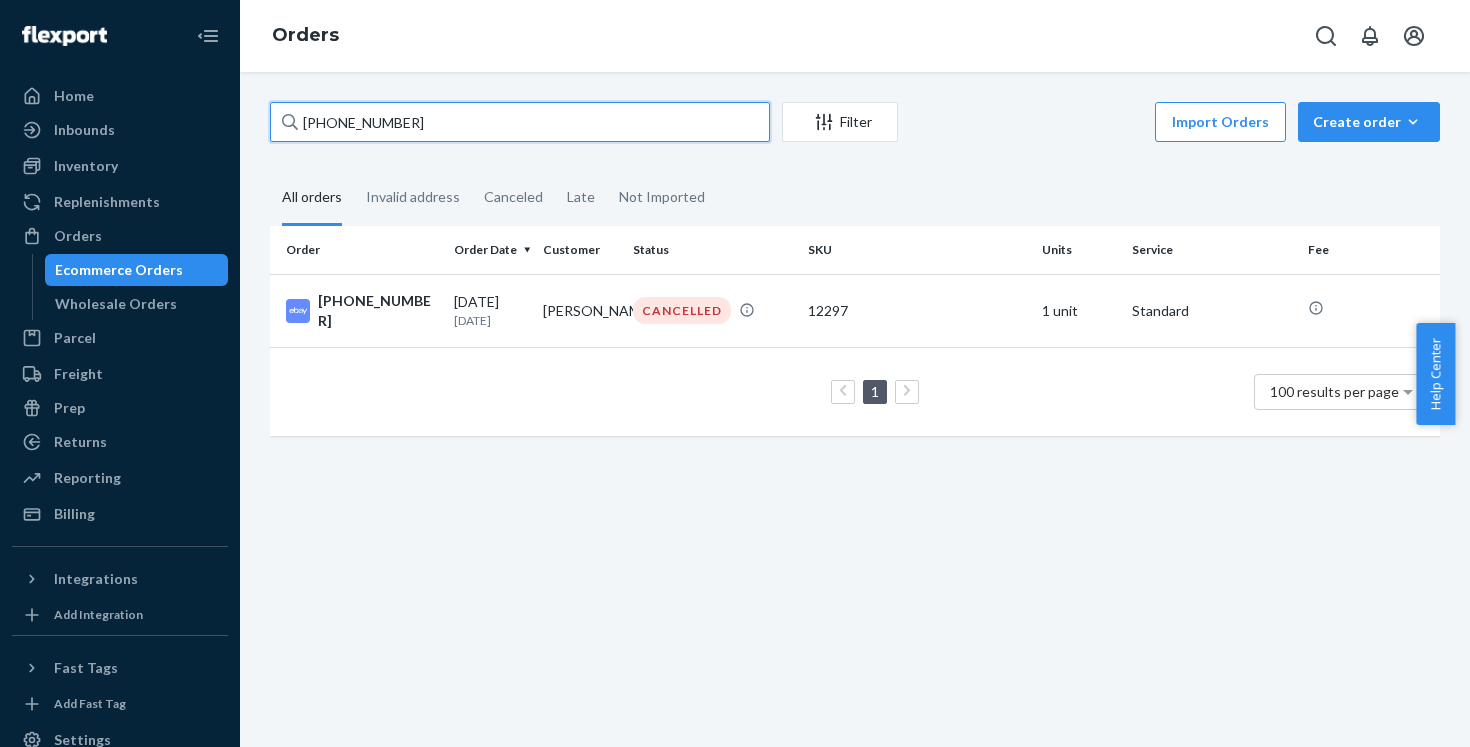 click on "[PHONE_NUMBER]" at bounding box center [520, 122] 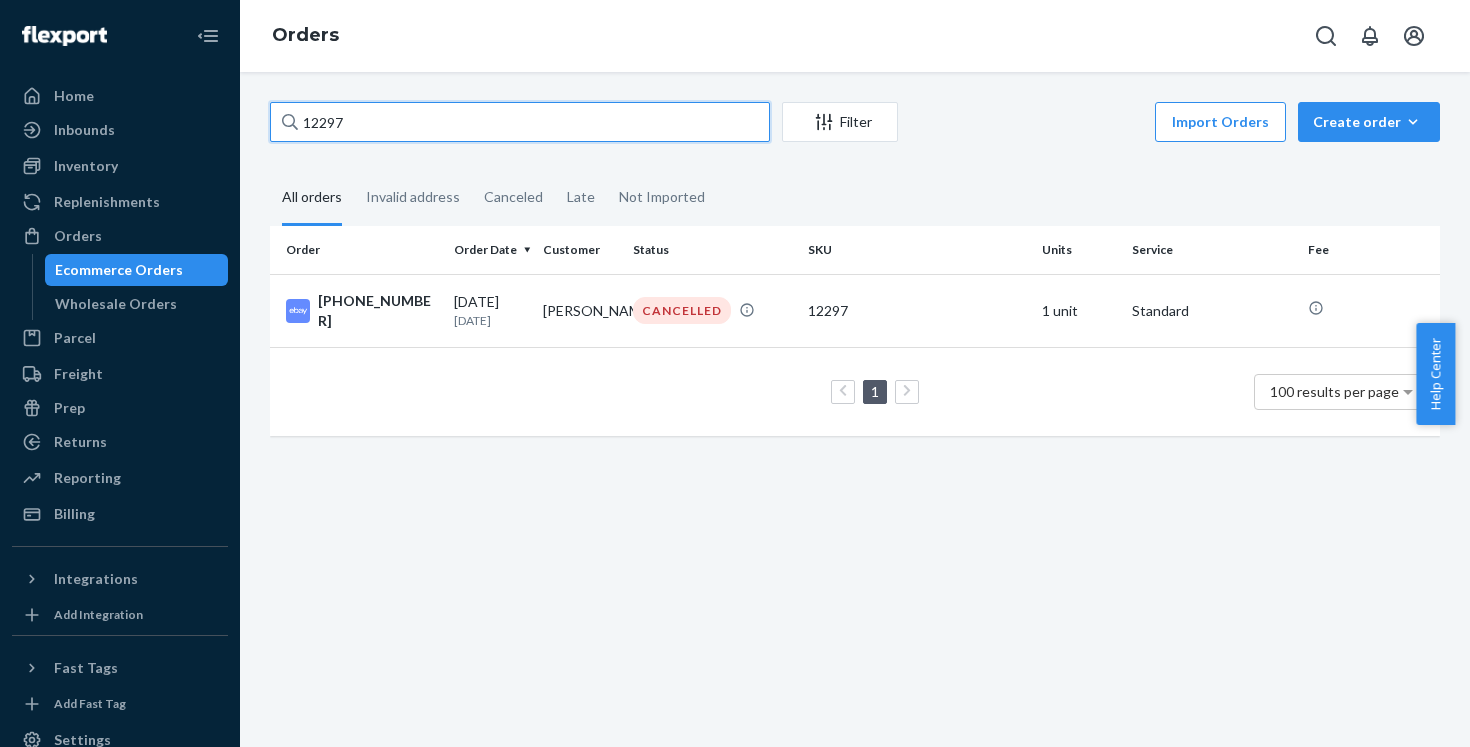 type on "12297" 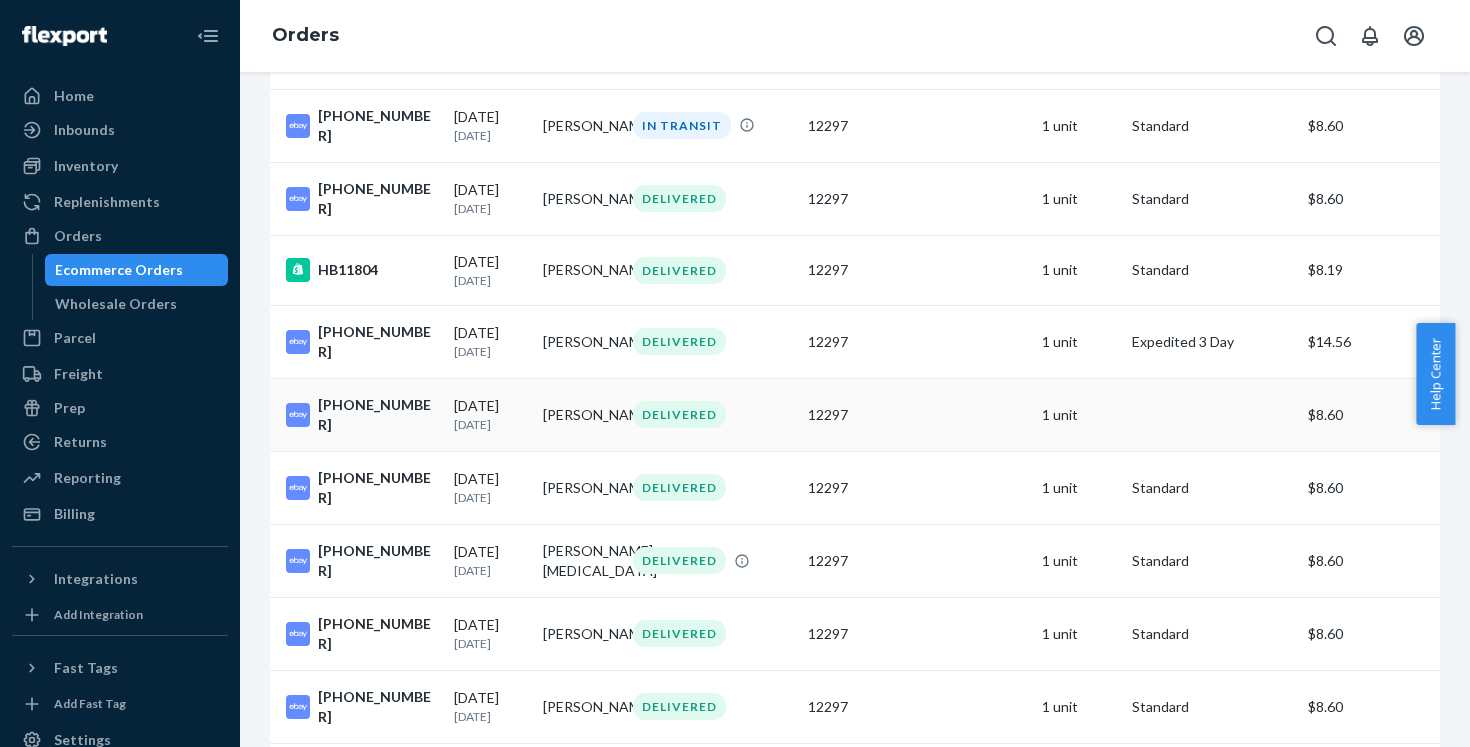 scroll, scrollTop: 112, scrollLeft: 0, axis: vertical 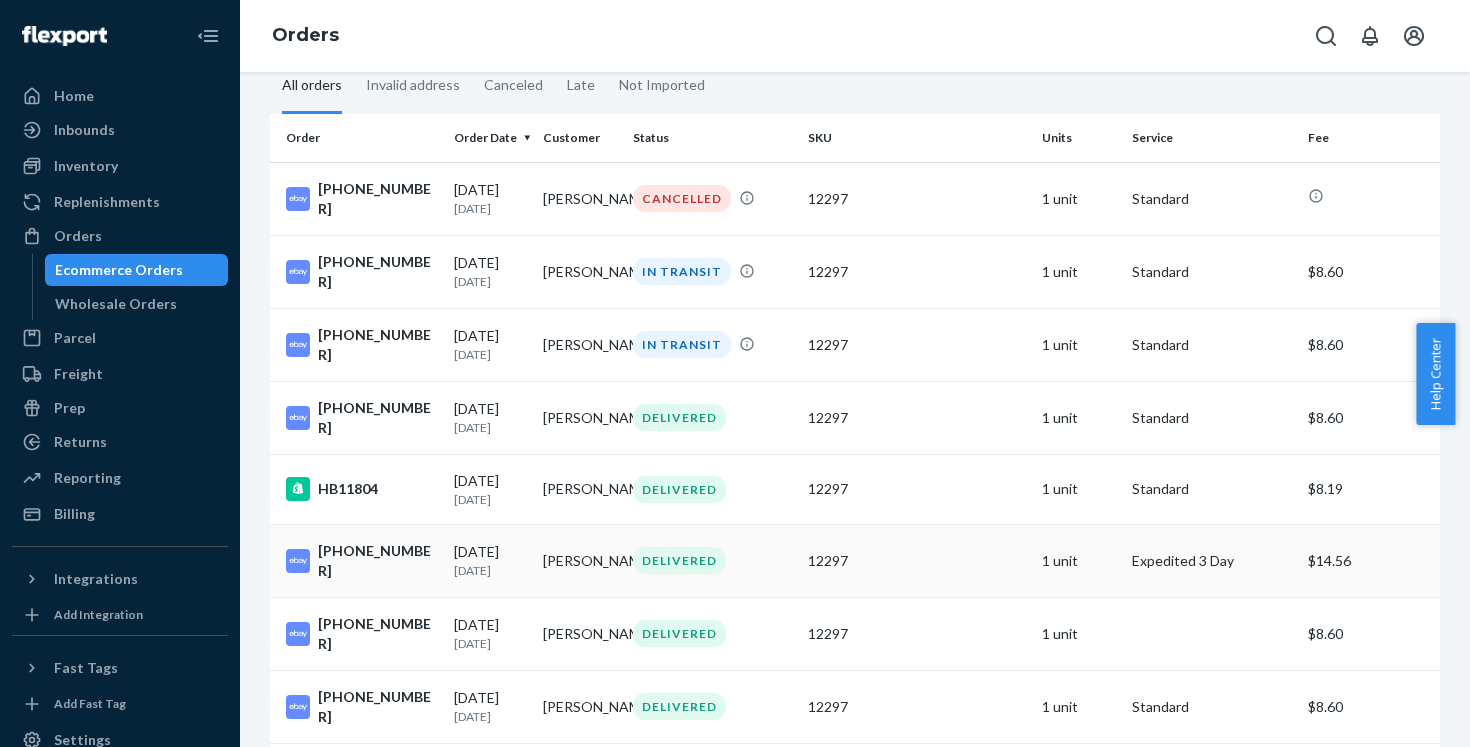 click on "[PHONE_NUMBER]" at bounding box center [362, 561] 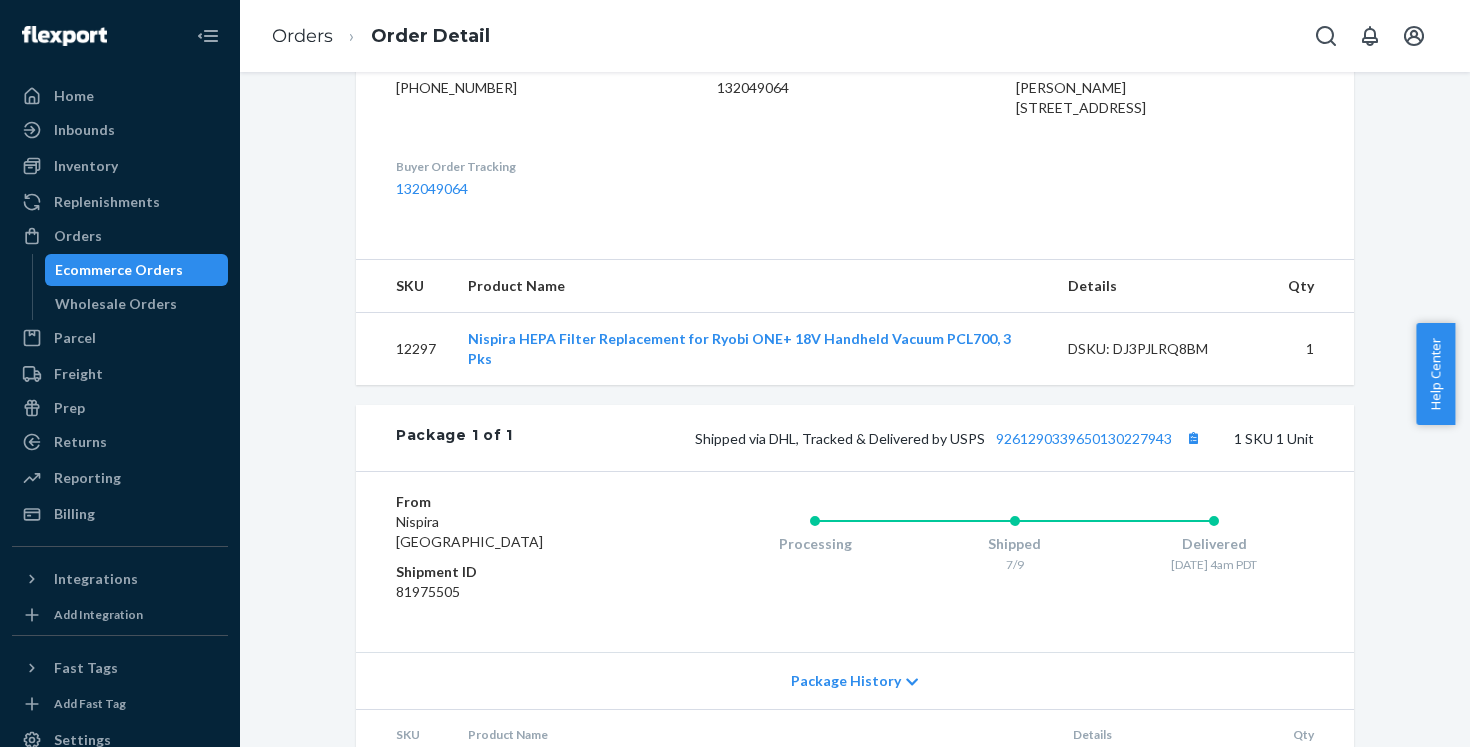 scroll, scrollTop: 579, scrollLeft: 0, axis: vertical 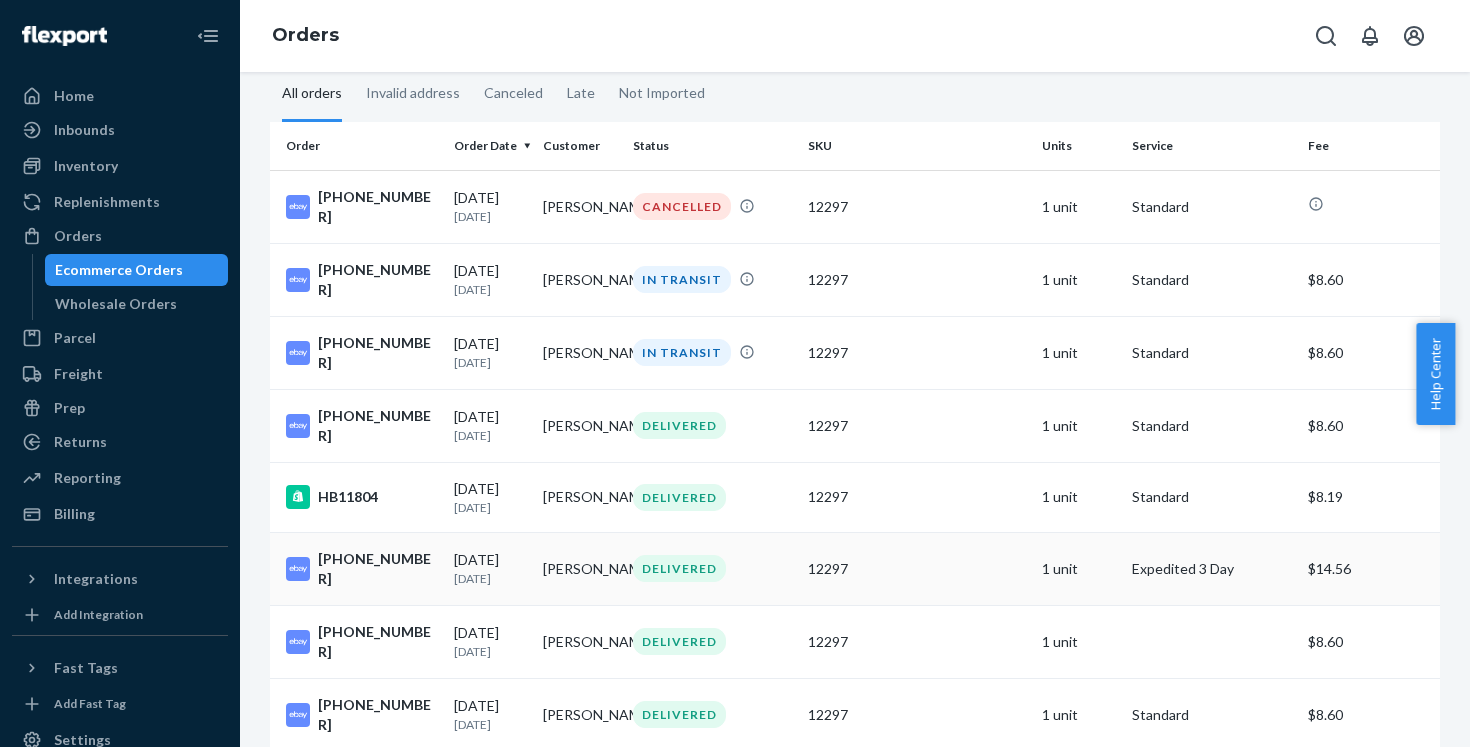 click on "[PHONE_NUMBER]" at bounding box center [362, 569] 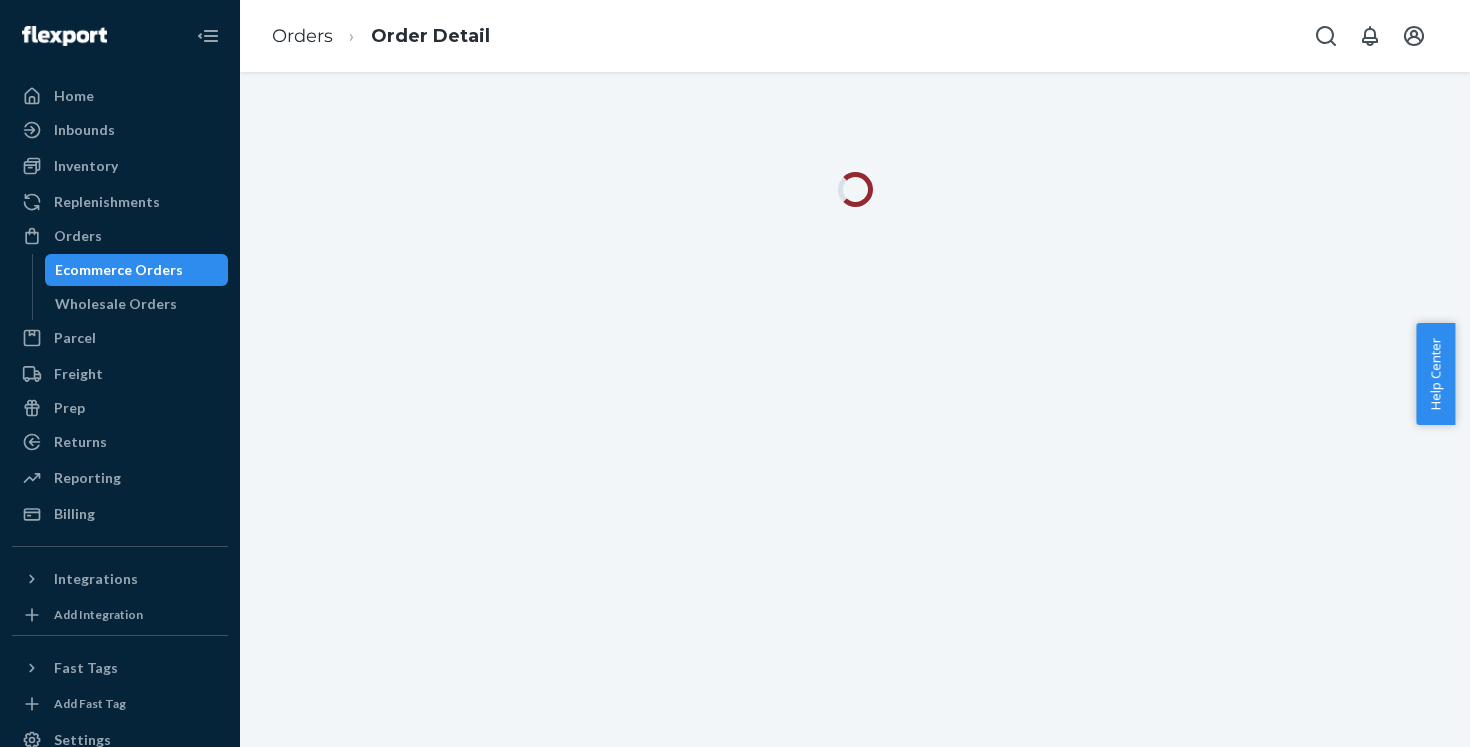 scroll, scrollTop: 0, scrollLeft: 0, axis: both 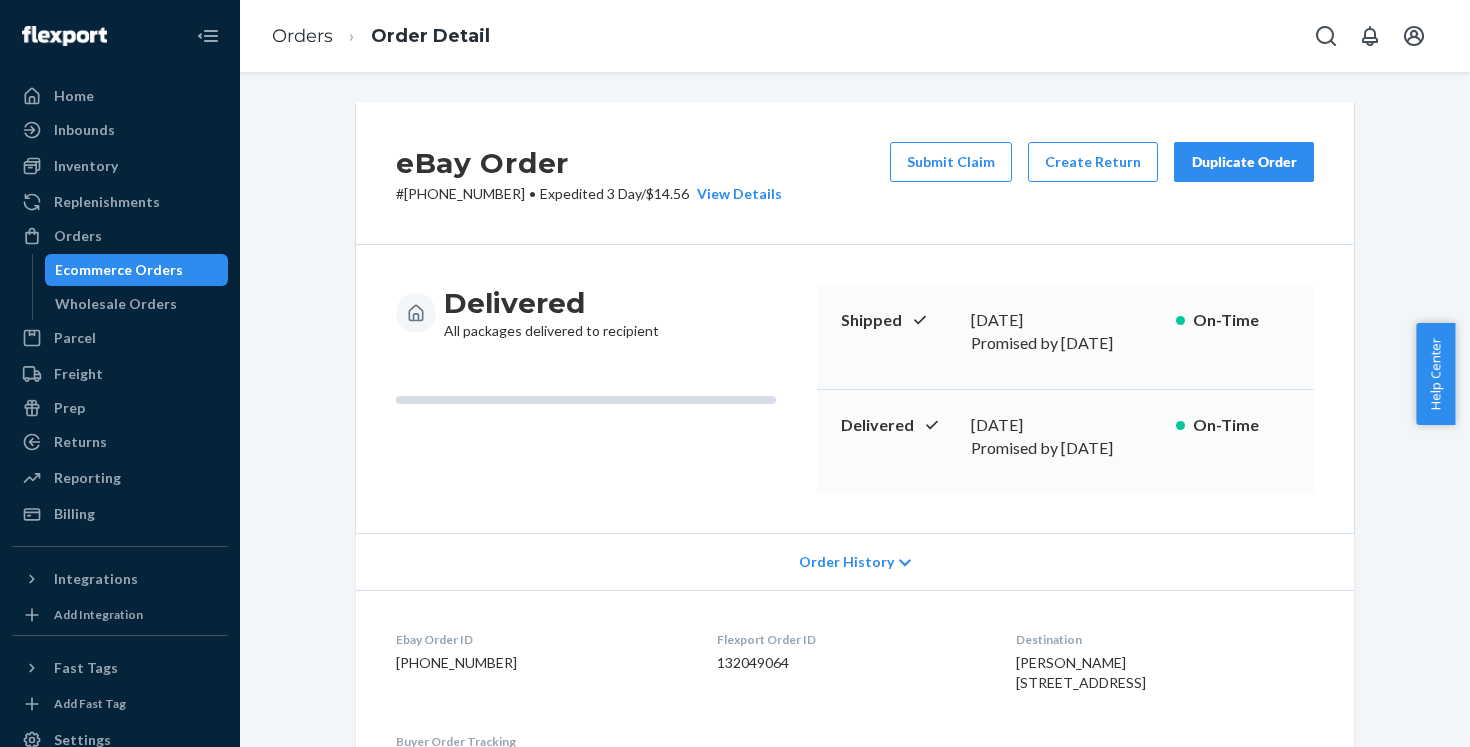 click on "eBay Order # [PHONE_NUMBER] • Expedited 3 Day  /  $14.56 View Details Submit Claim Create Return Duplicate Order" at bounding box center (855, 173) 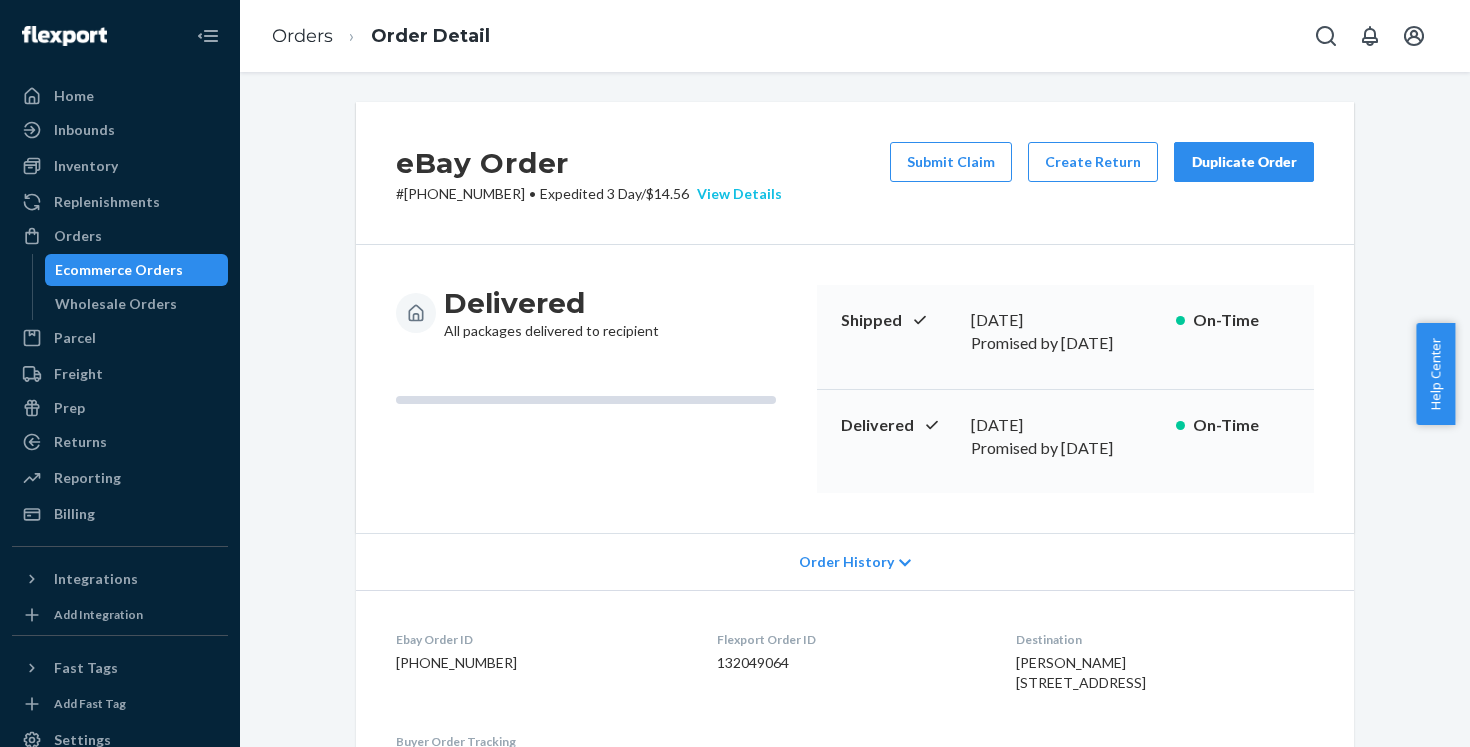 click on "View Details" at bounding box center (735, 194) 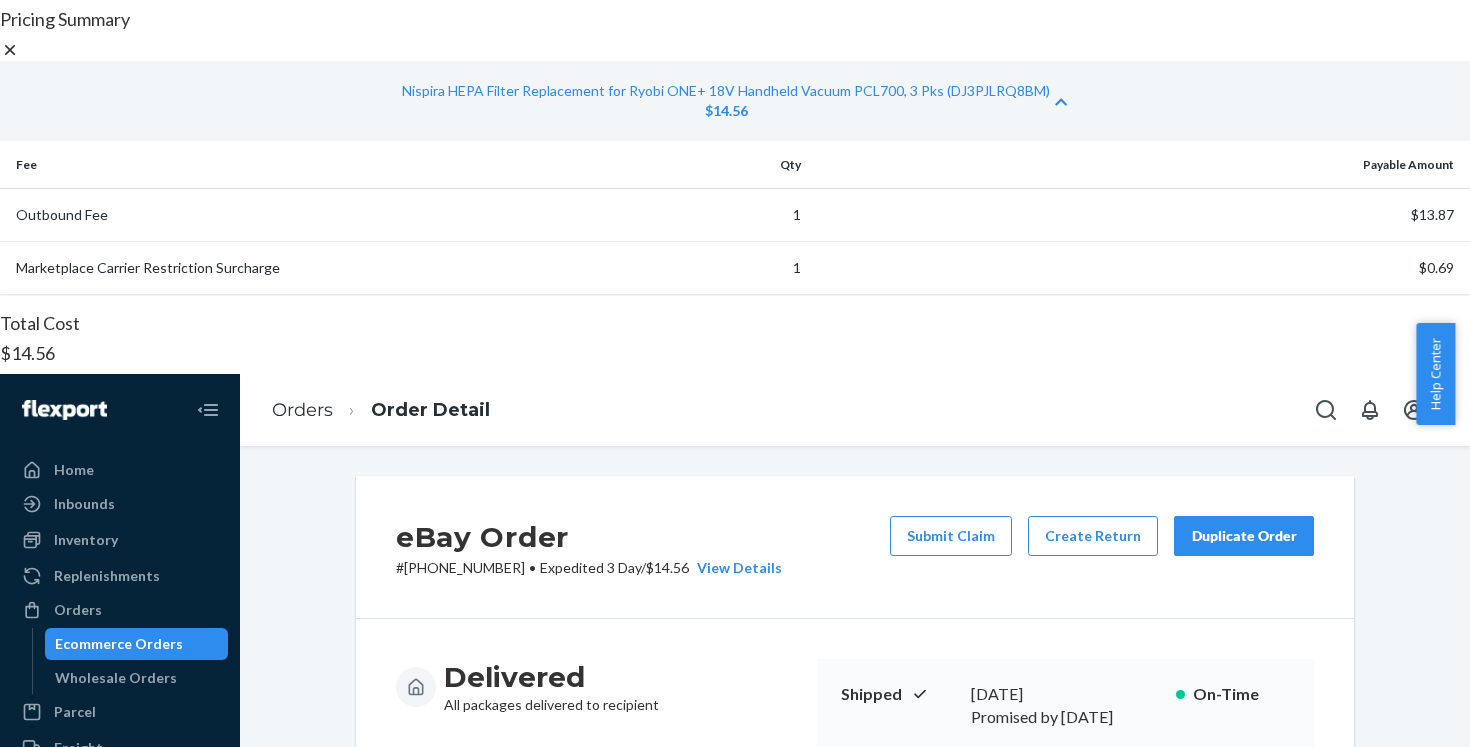 click 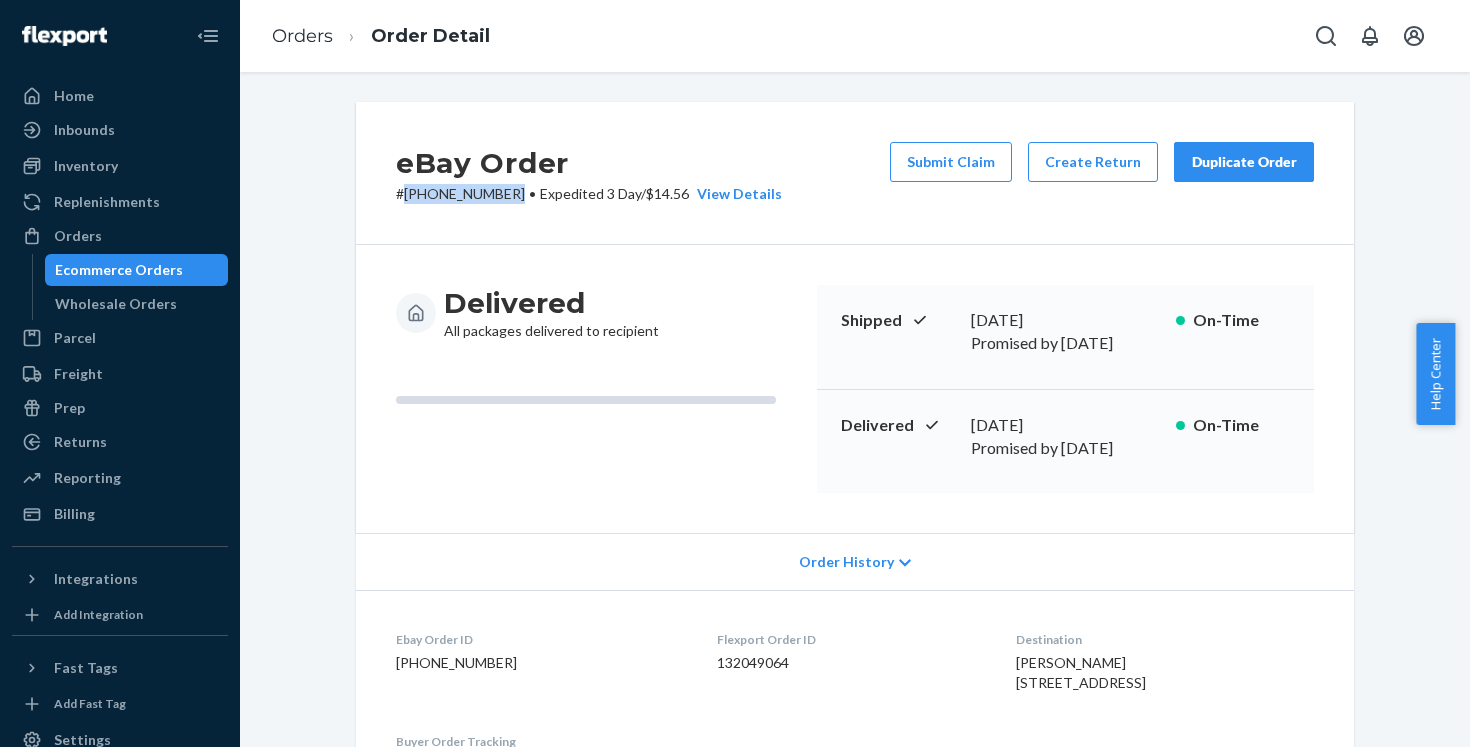 drag, startPoint x: 503, startPoint y: 192, endPoint x: 400, endPoint y: 193, distance: 103.00485 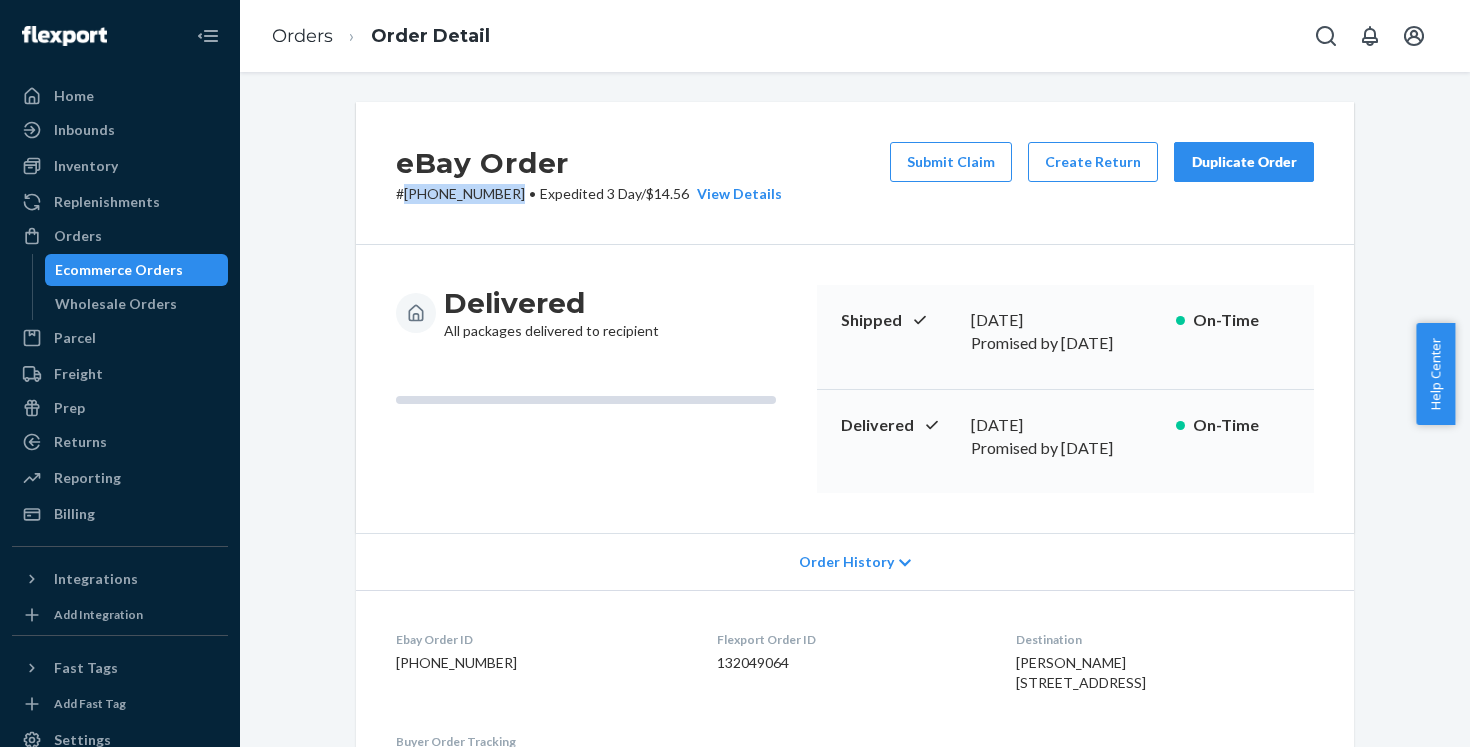 click on "# [PHONE_NUMBER] • Expedited 3 Day  /  $14.56 View Details" at bounding box center (589, 194) 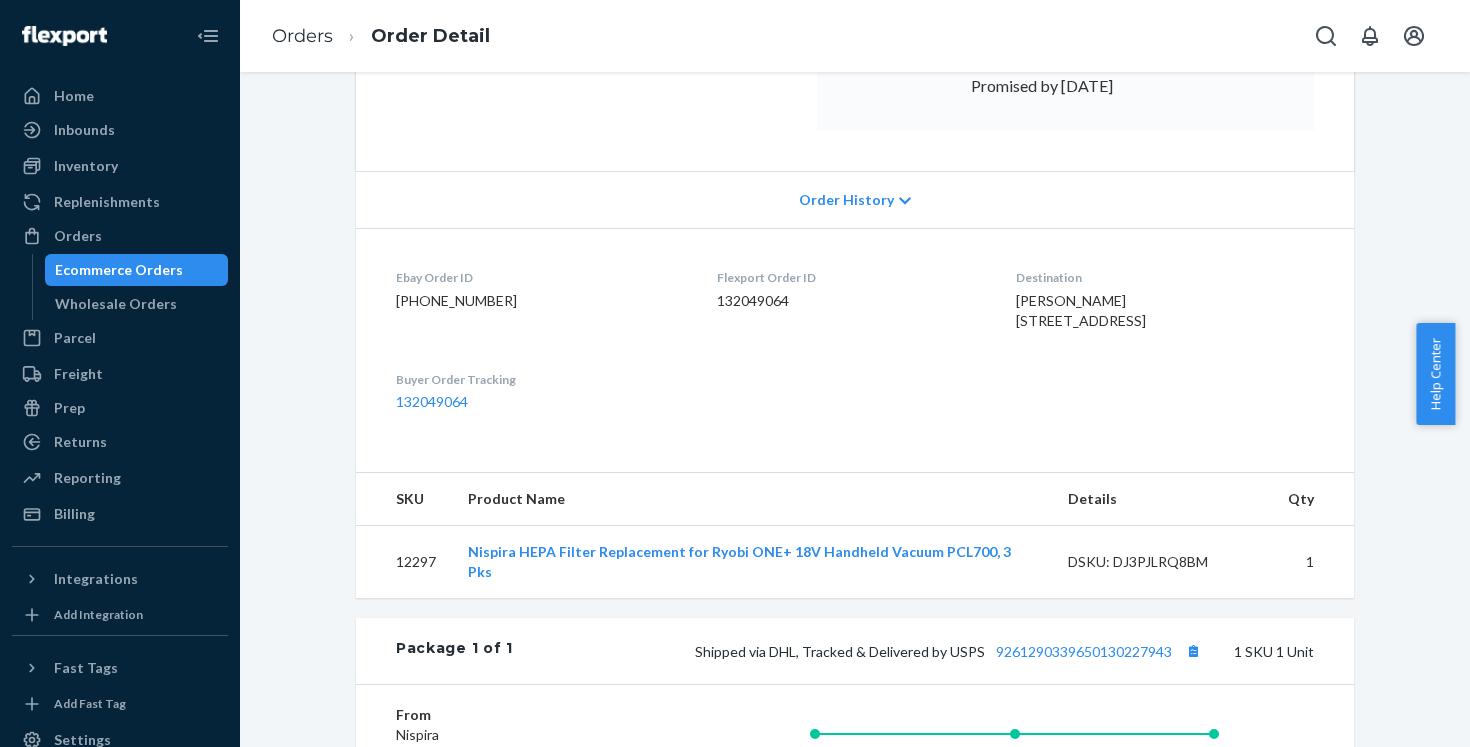 scroll, scrollTop: 383, scrollLeft: 0, axis: vertical 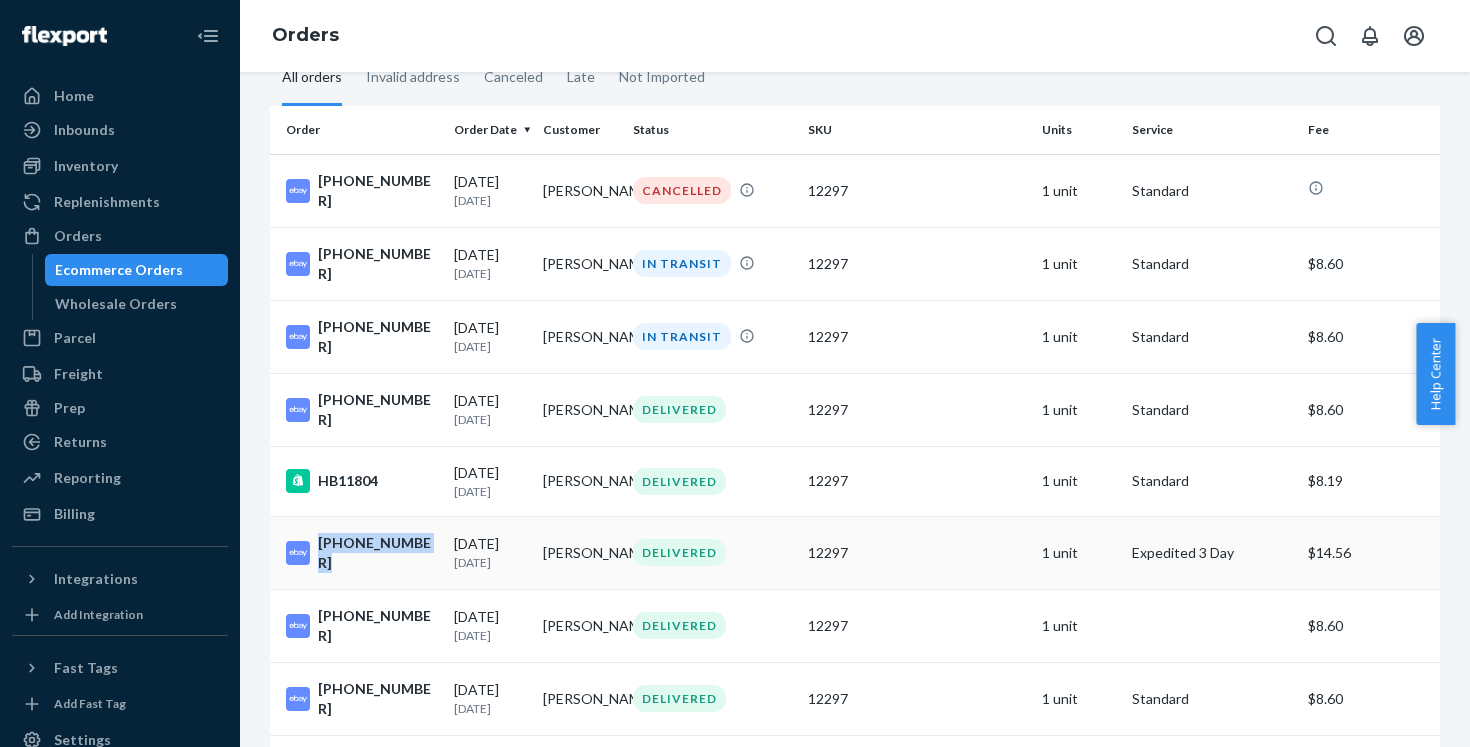click on "[PHONE_NUMBER]" at bounding box center [362, 553] 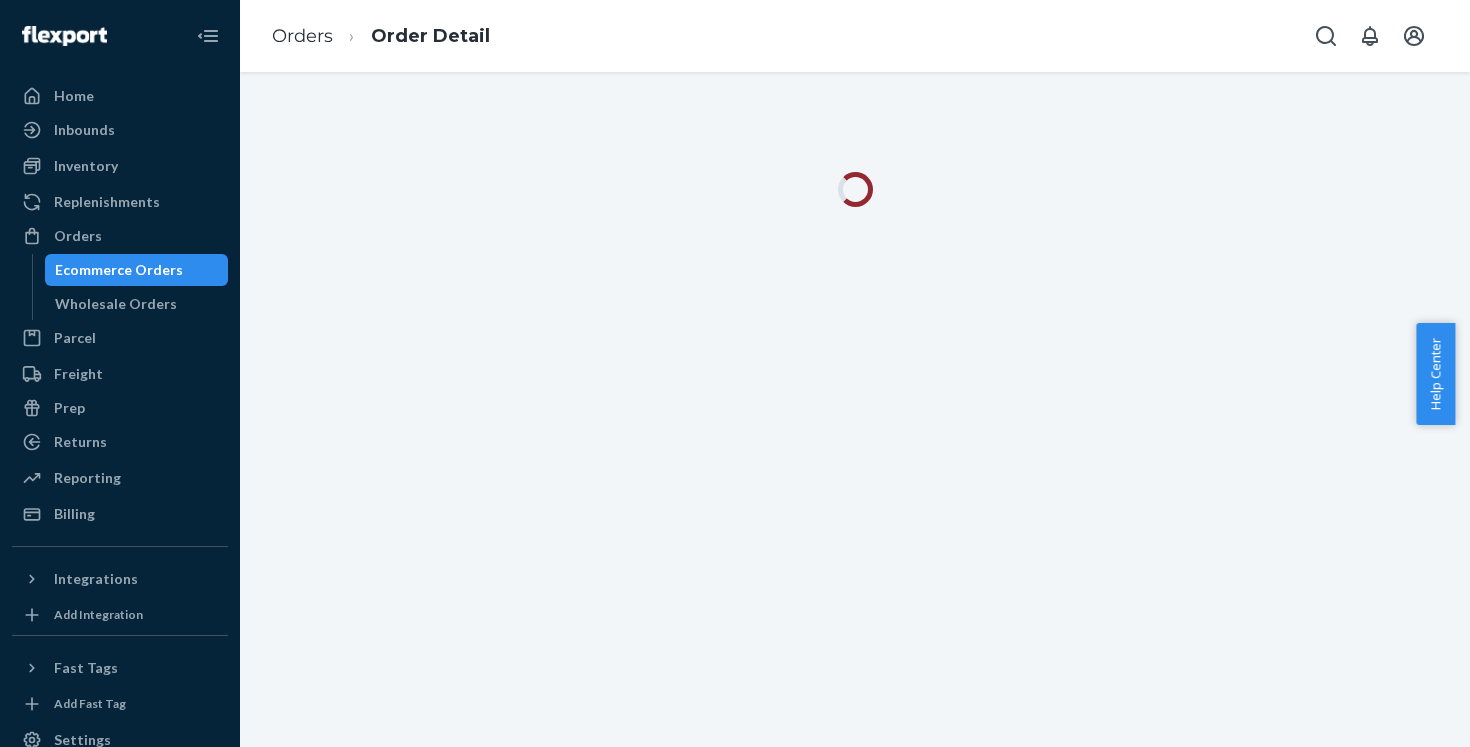 scroll, scrollTop: 0, scrollLeft: 0, axis: both 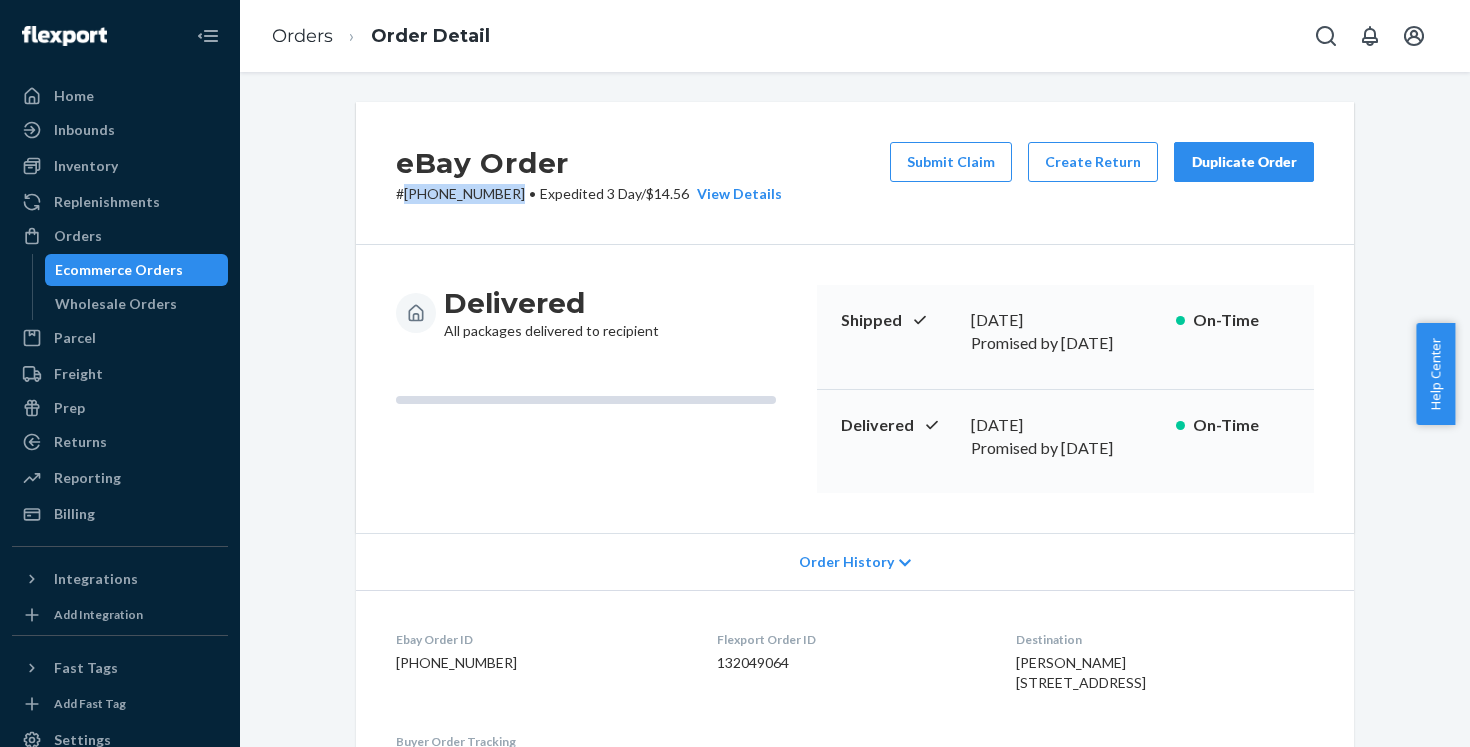 drag, startPoint x: 503, startPoint y: 195, endPoint x: 398, endPoint y: 196, distance: 105.00476 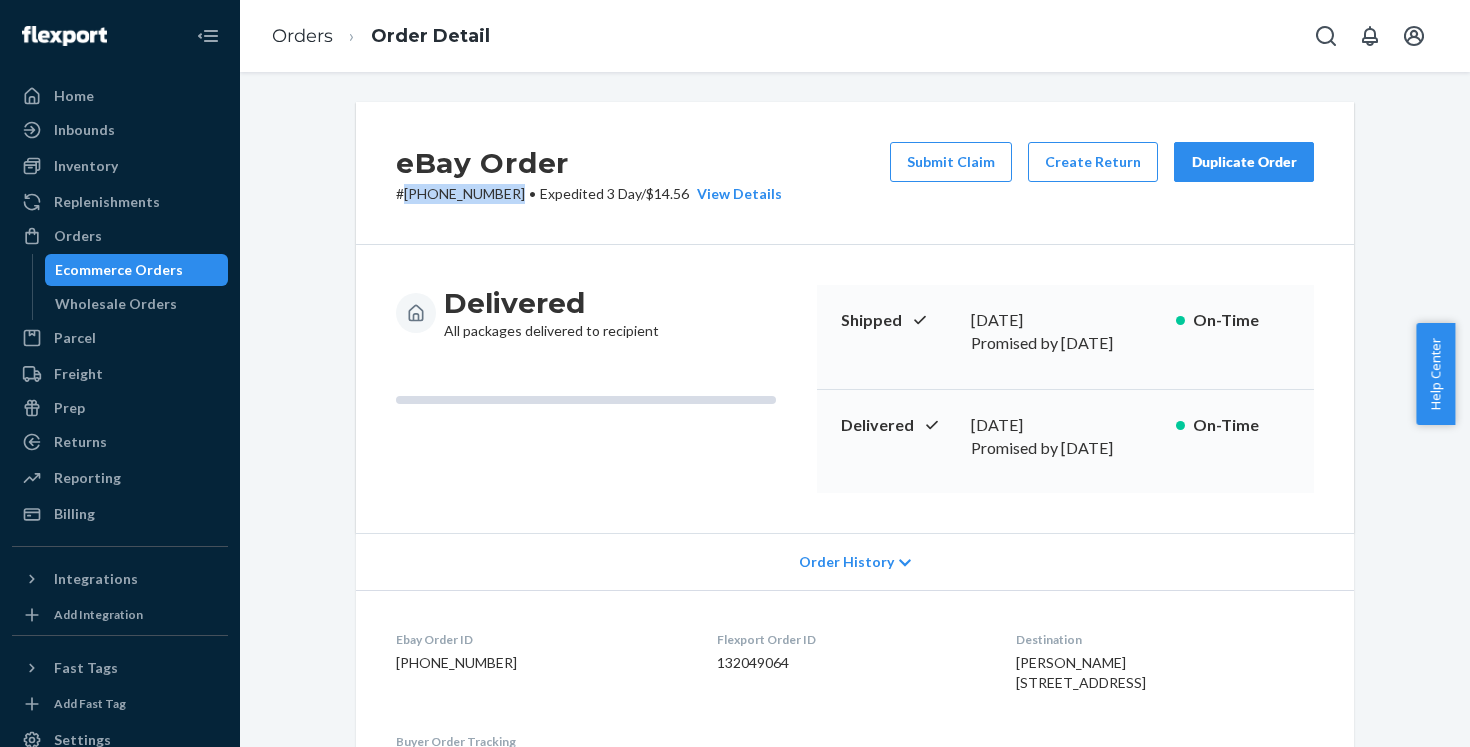 click on "# [PHONE_NUMBER] • Expedited 3 Day  /  $14.56 View Details" at bounding box center [589, 194] 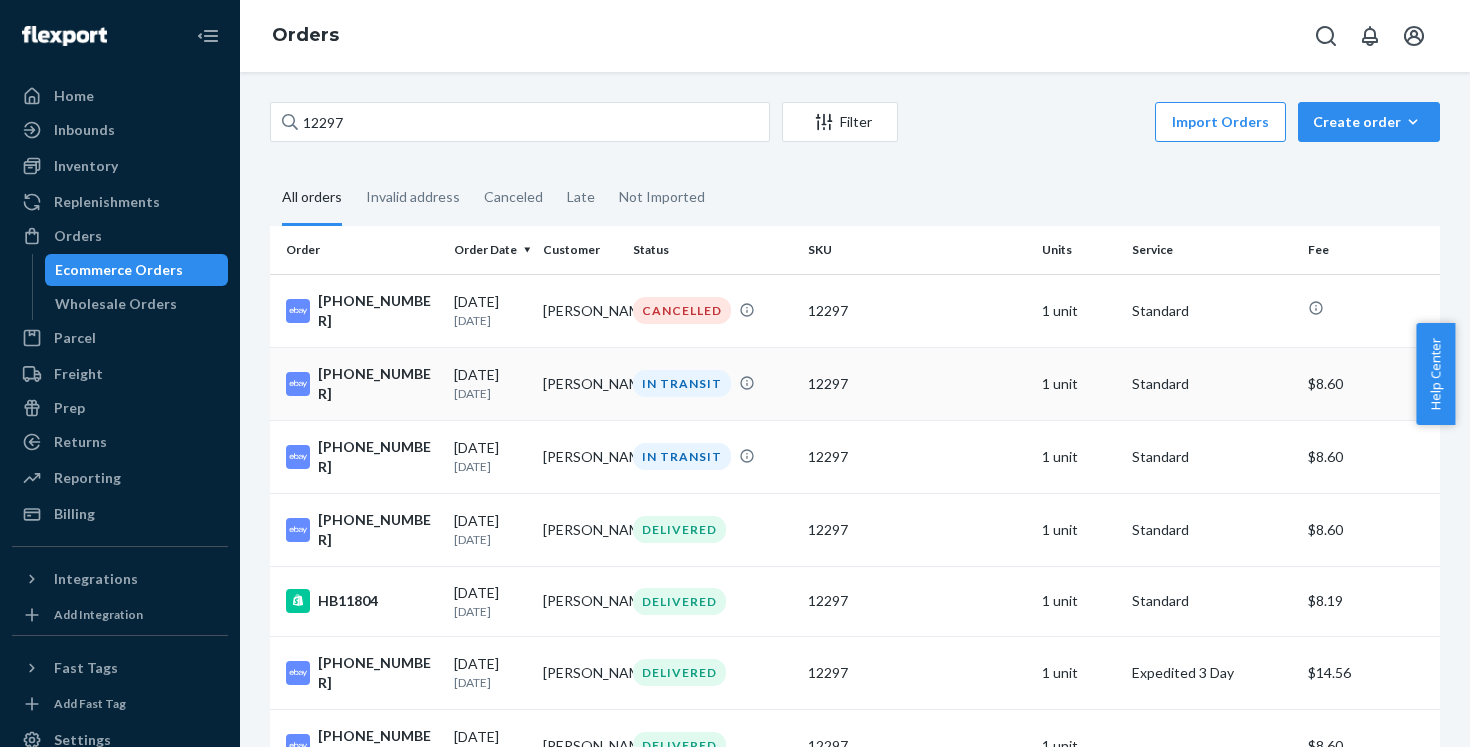 click on "[PHONE_NUMBER]" at bounding box center [362, 384] 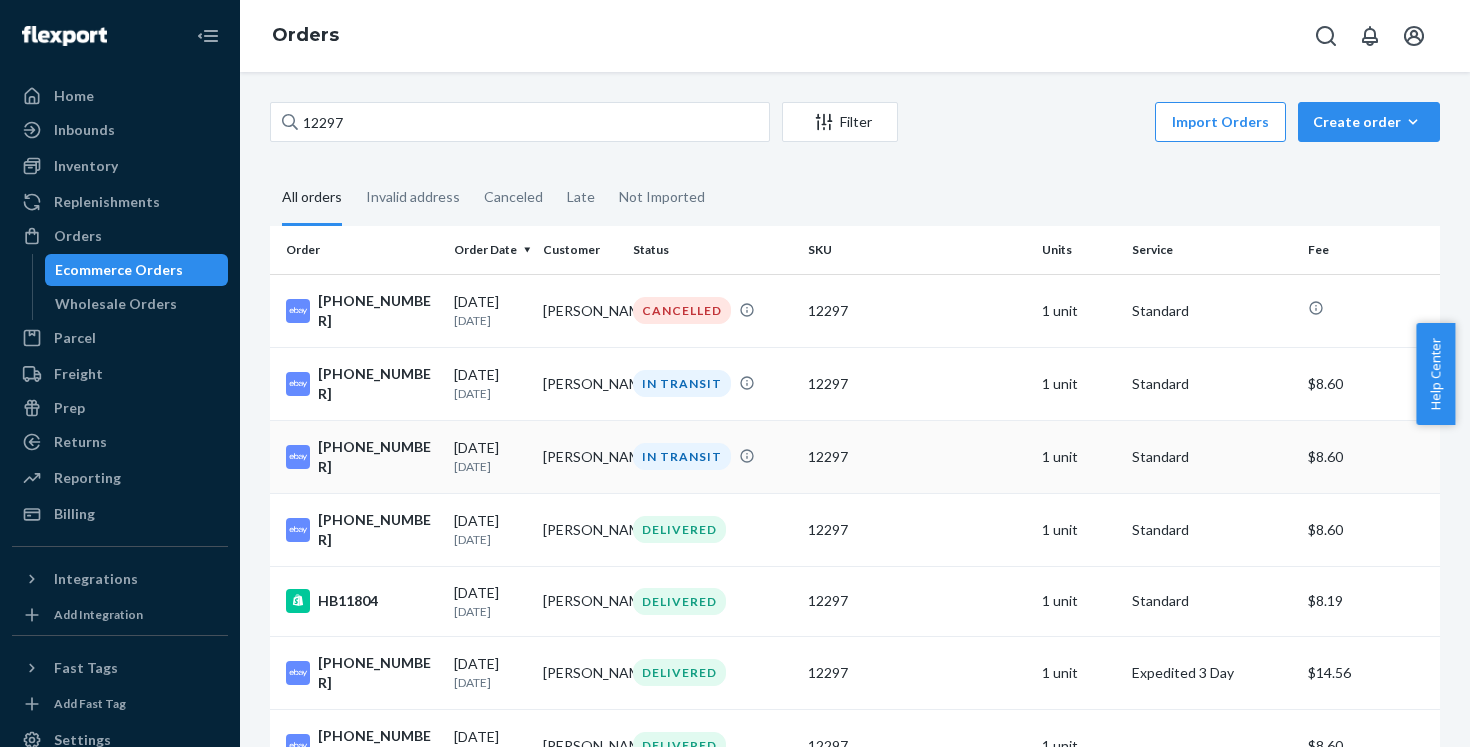 click on "[PHONE_NUMBER]" at bounding box center (362, 457) 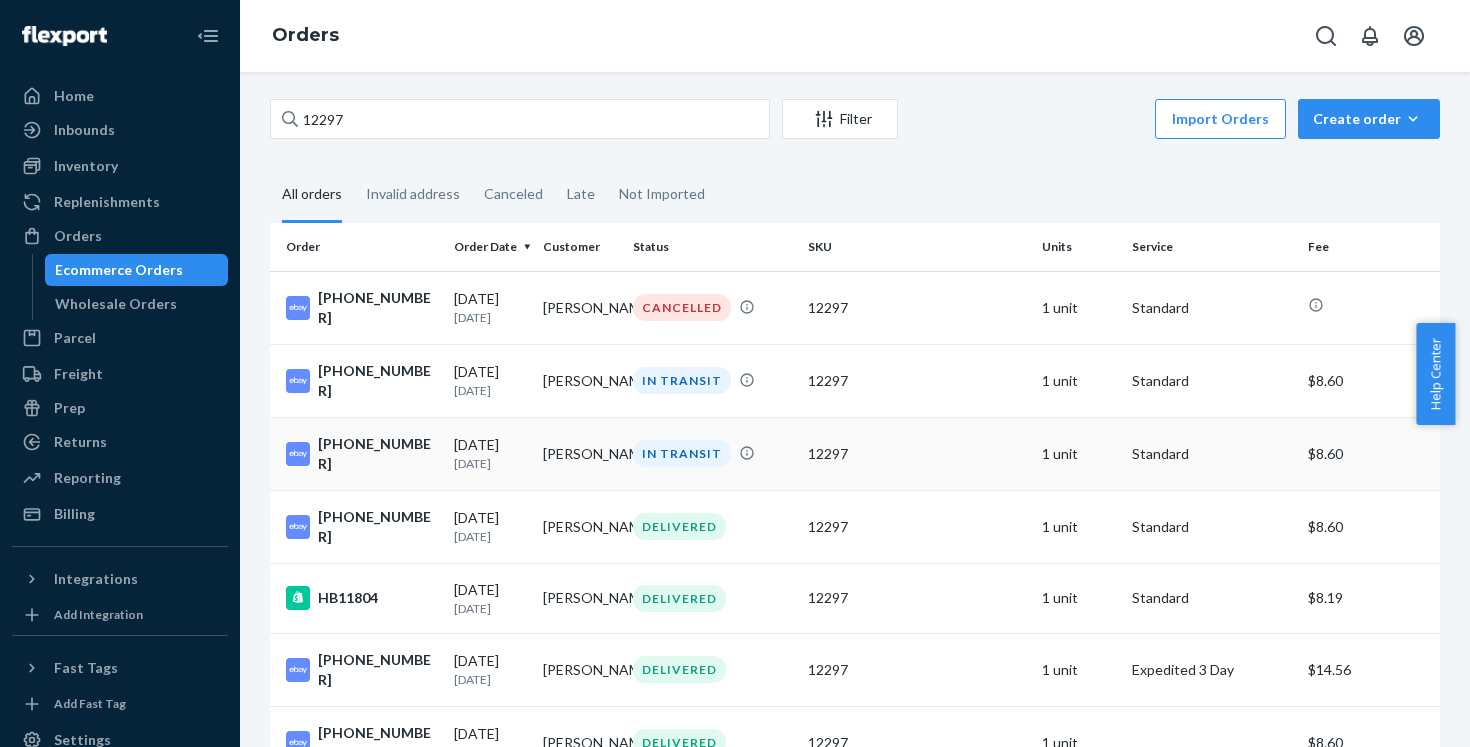 scroll, scrollTop: 4, scrollLeft: 0, axis: vertical 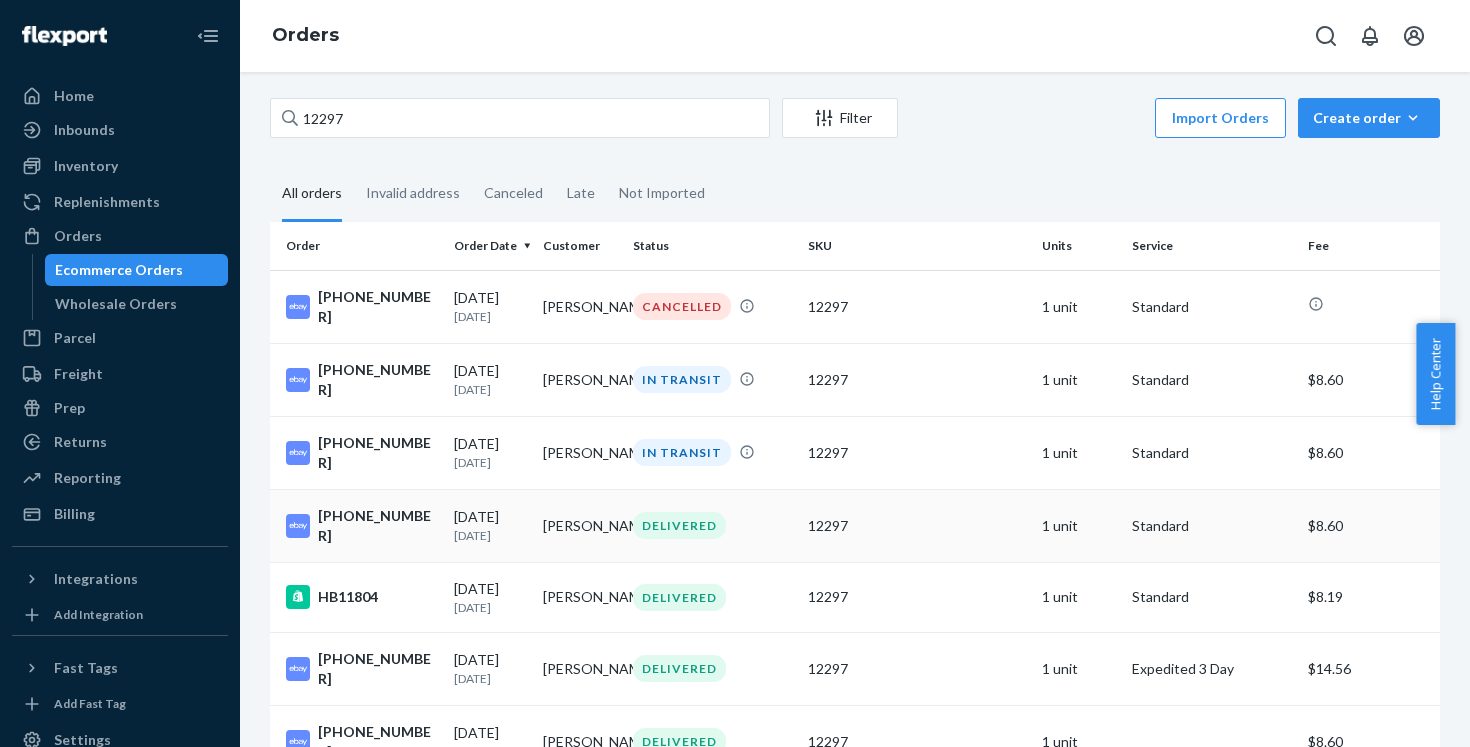 click on "[PHONE_NUMBER]" at bounding box center (362, 526) 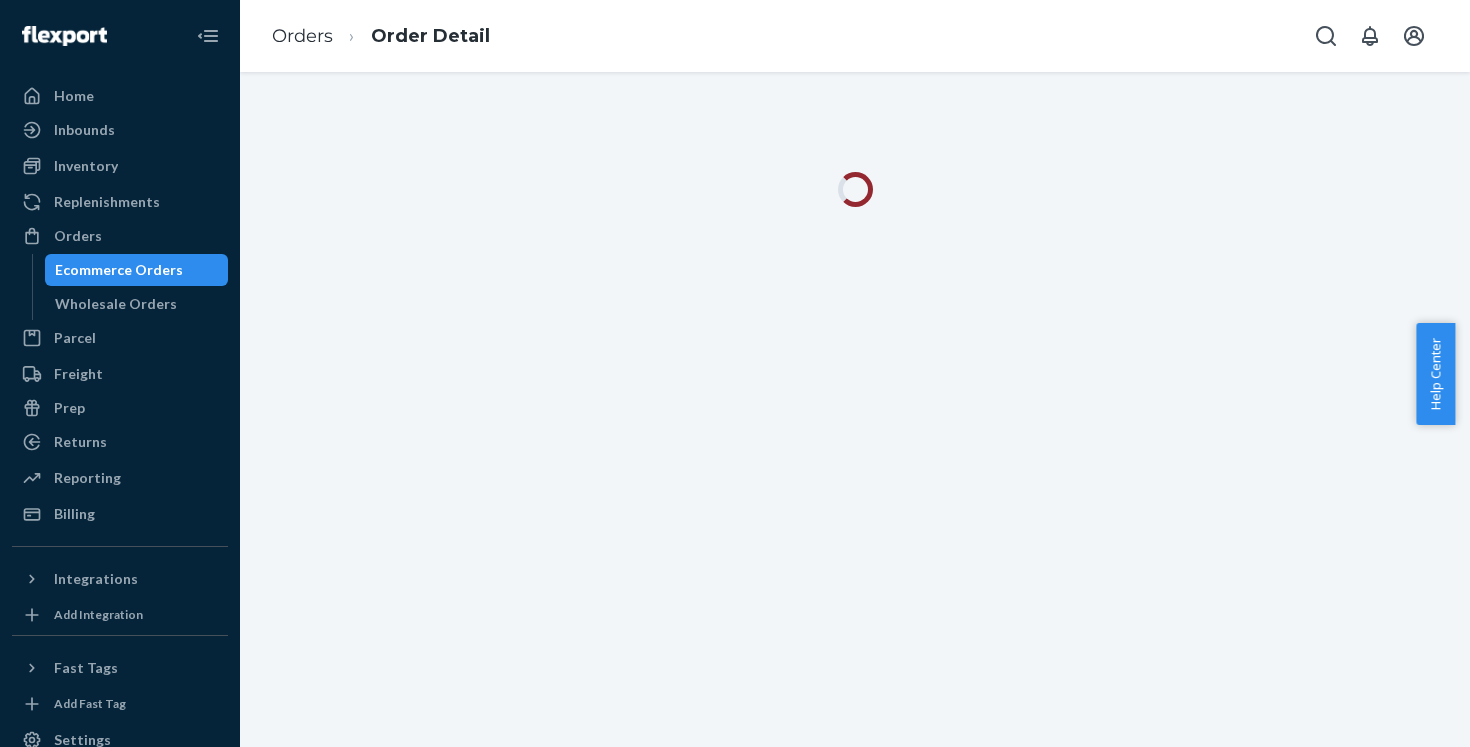 scroll, scrollTop: 0, scrollLeft: 0, axis: both 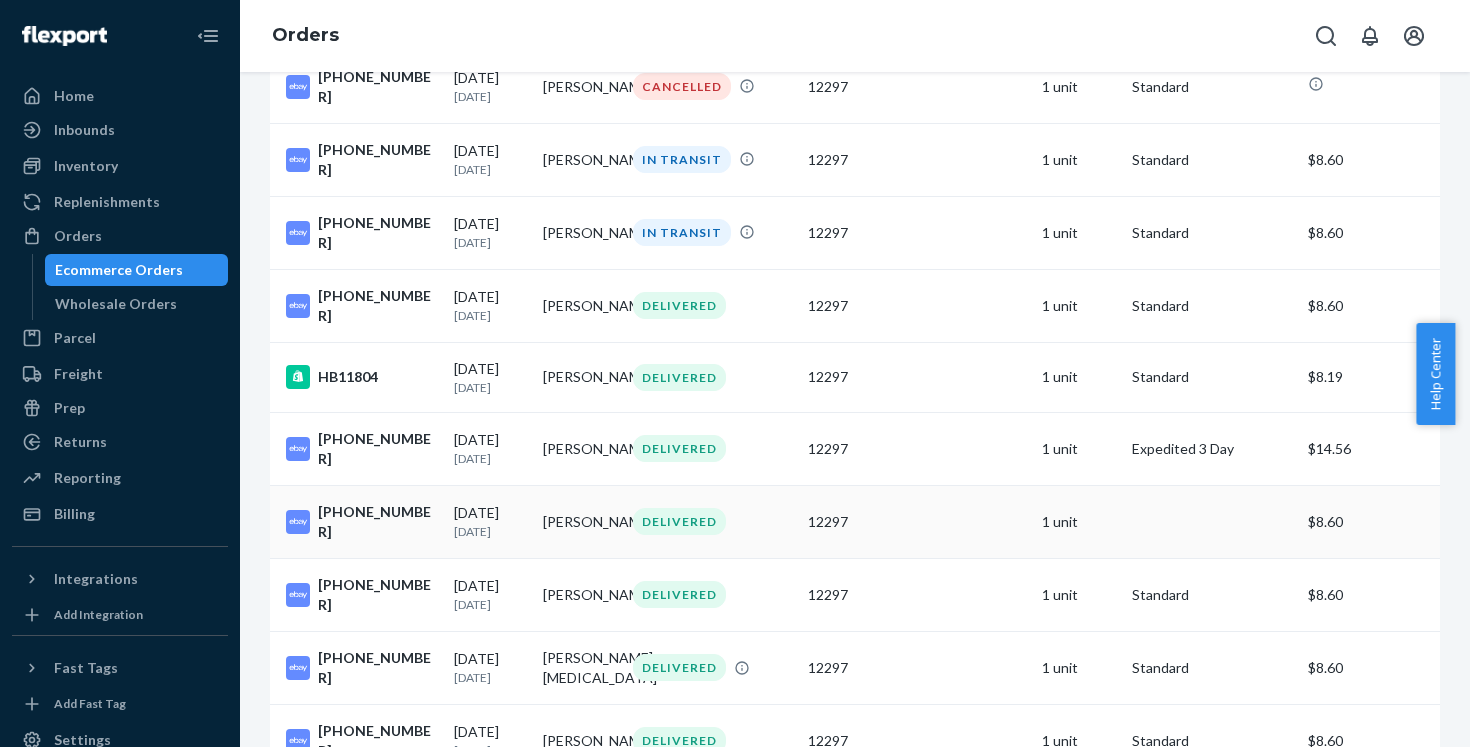 click on "[PHONE_NUMBER]" at bounding box center [362, 522] 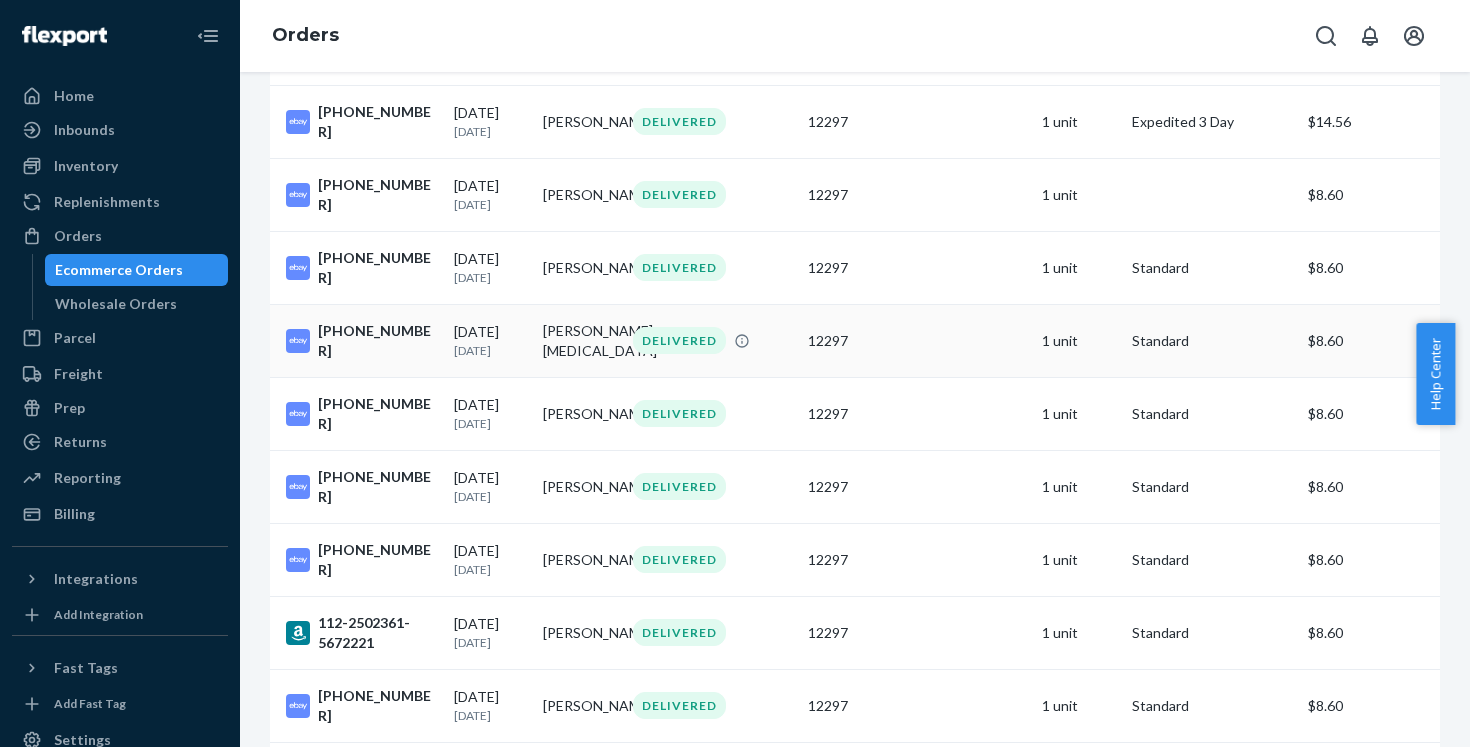 scroll, scrollTop: 693, scrollLeft: 0, axis: vertical 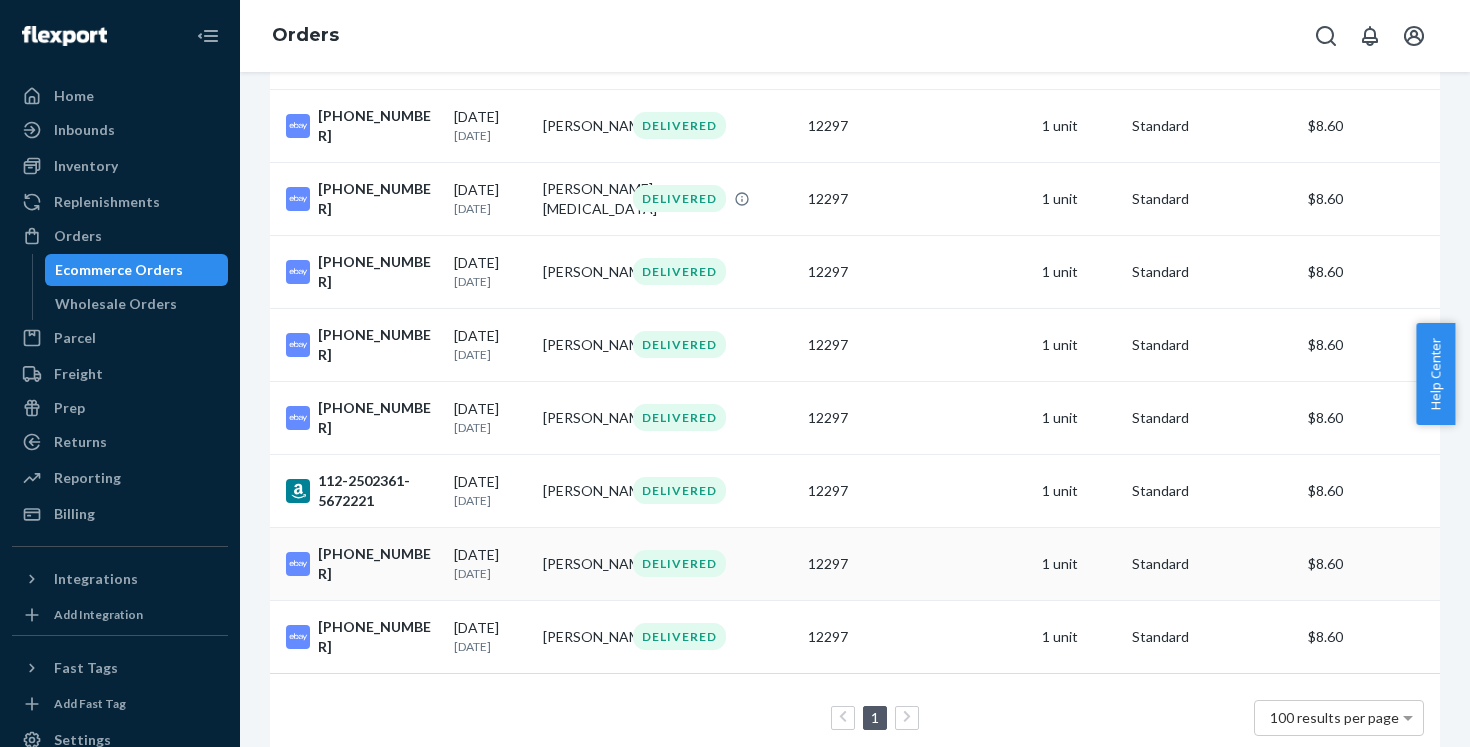 click on "[PHONE_NUMBER]" at bounding box center [362, 564] 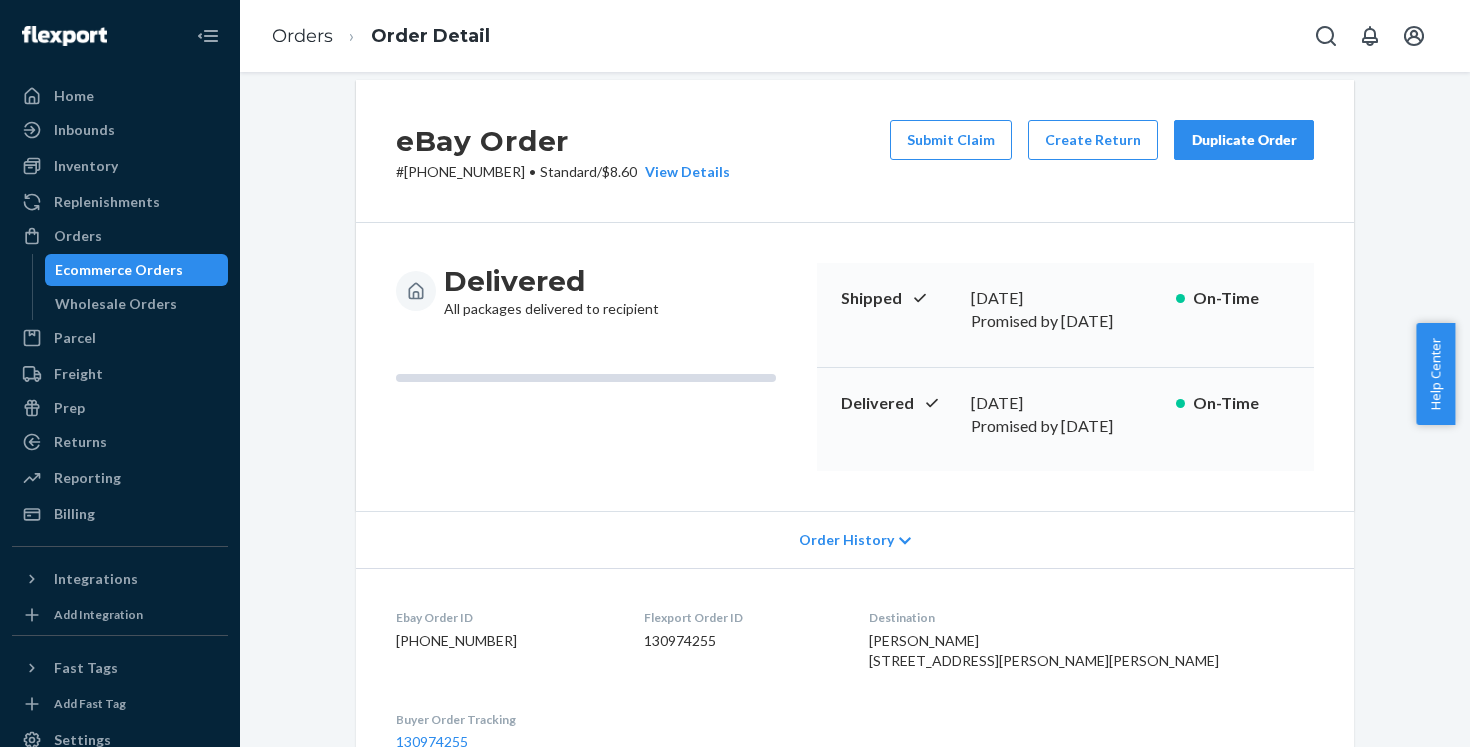 scroll, scrollTop: 34, scrollLeft: 0, axis: vertical 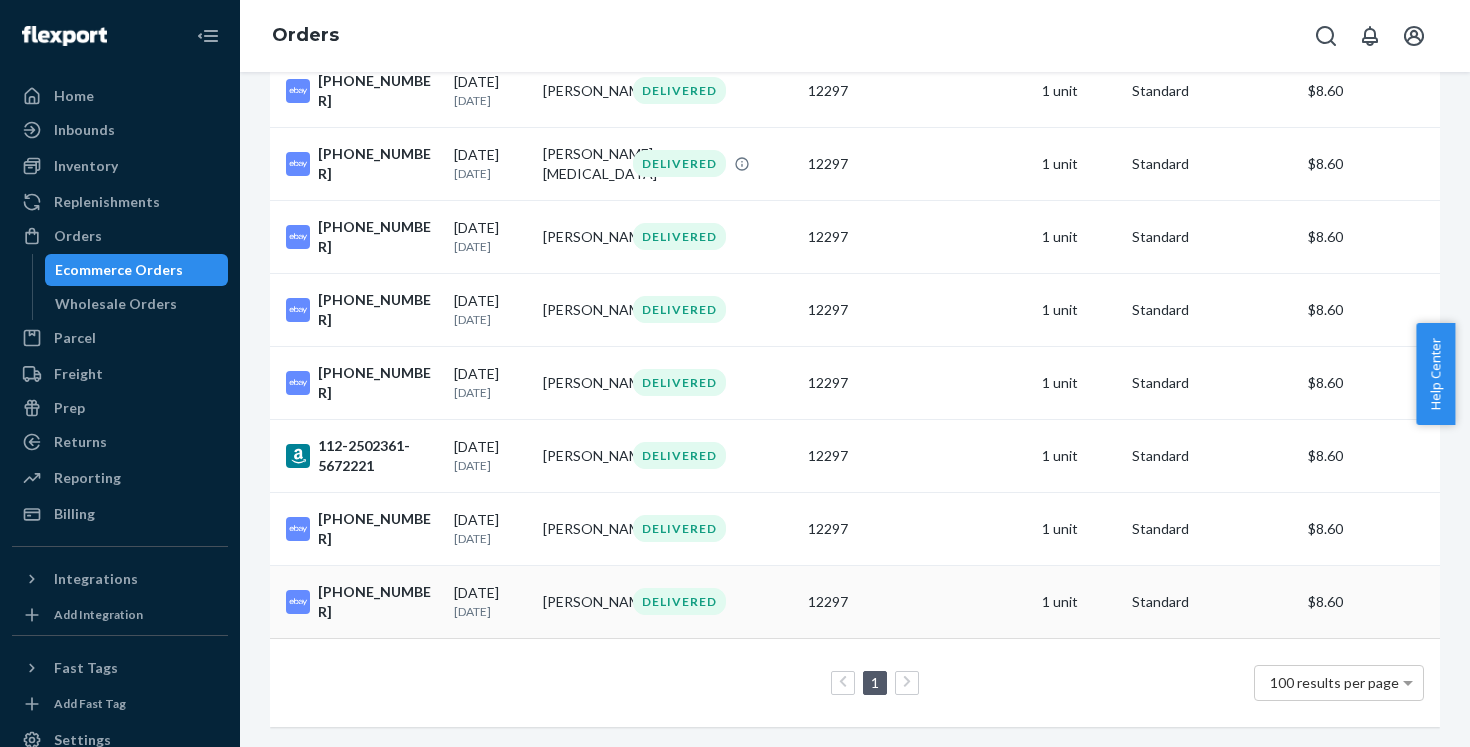 click on "[PHONE_NUMBER]" at bounding box center (358, 601) 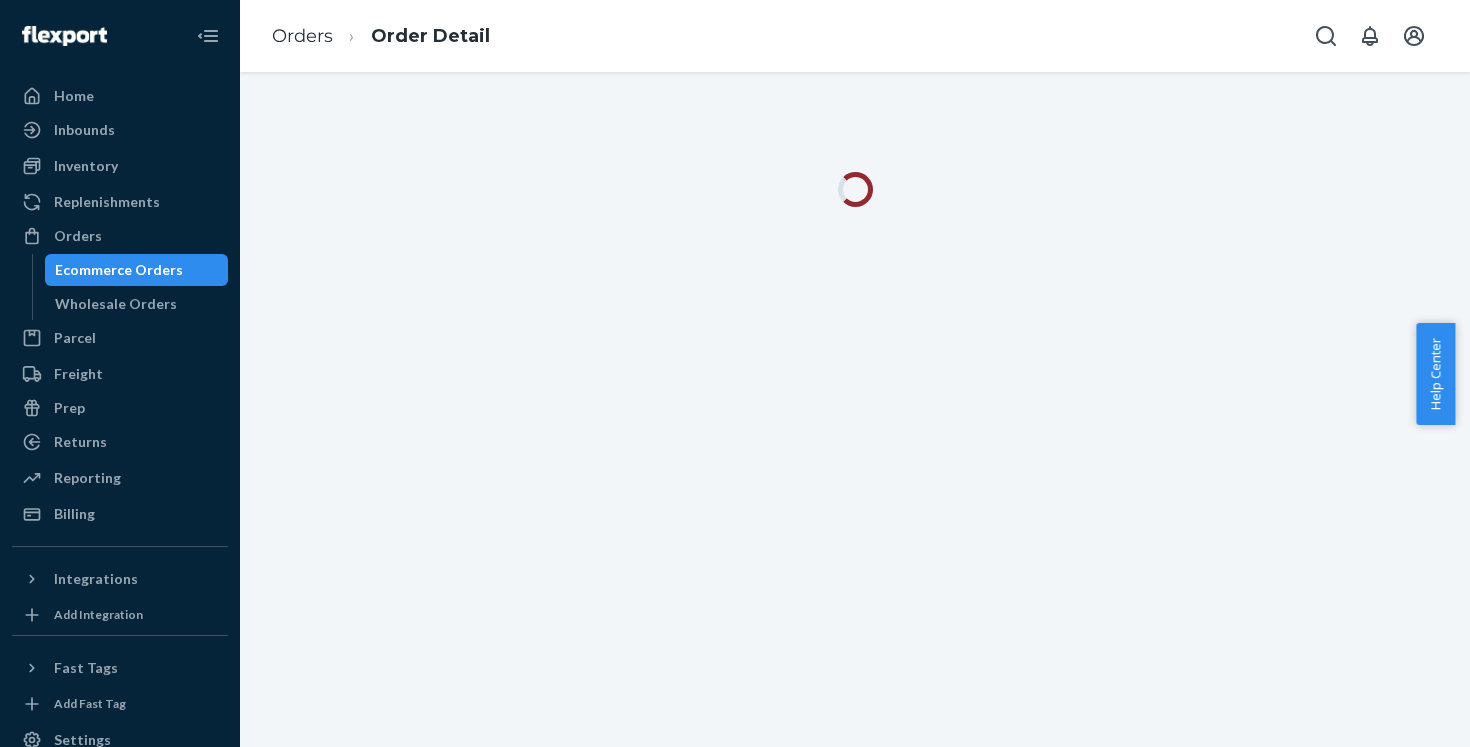 scroll, scrollTop: 0, scrollLeft: 0, axis: both 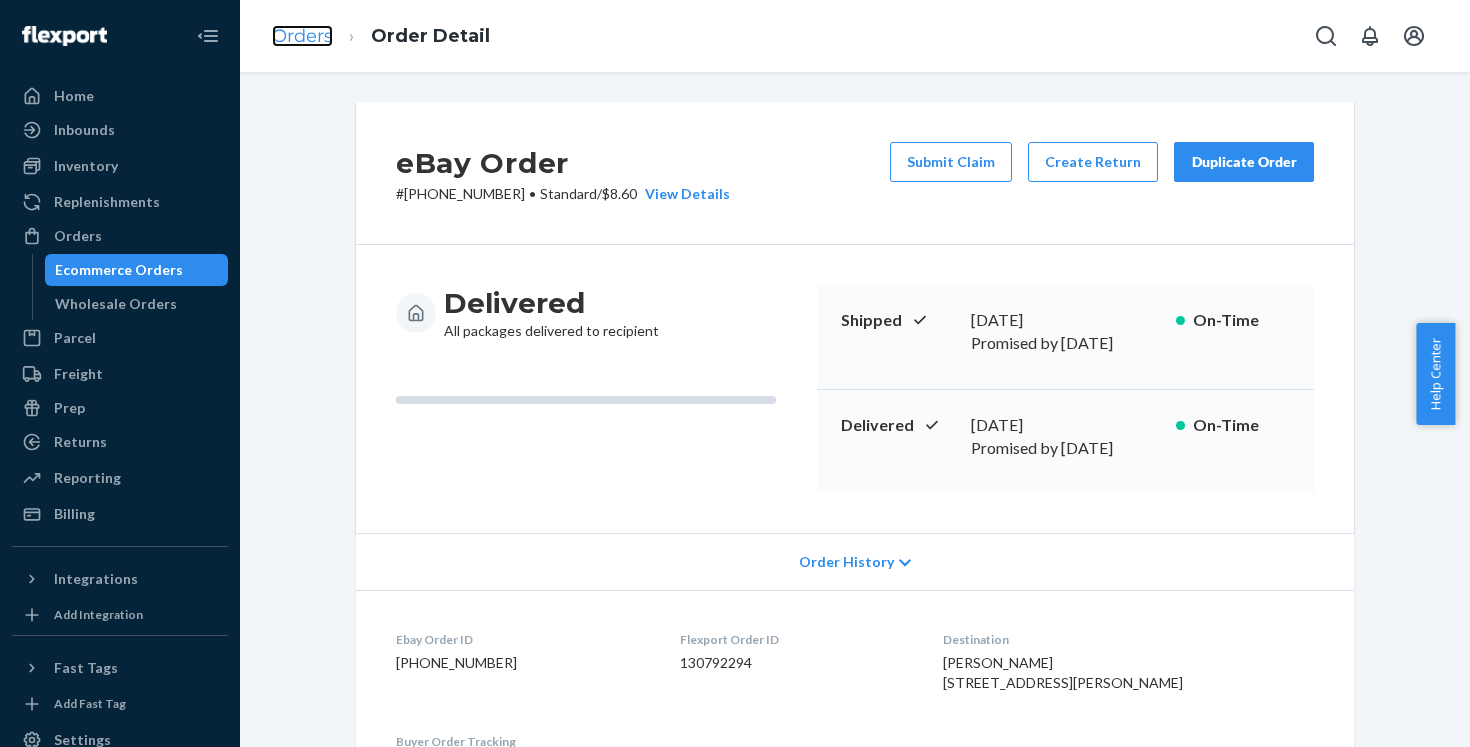 click on "Orders" at bounding box center (302, 36) 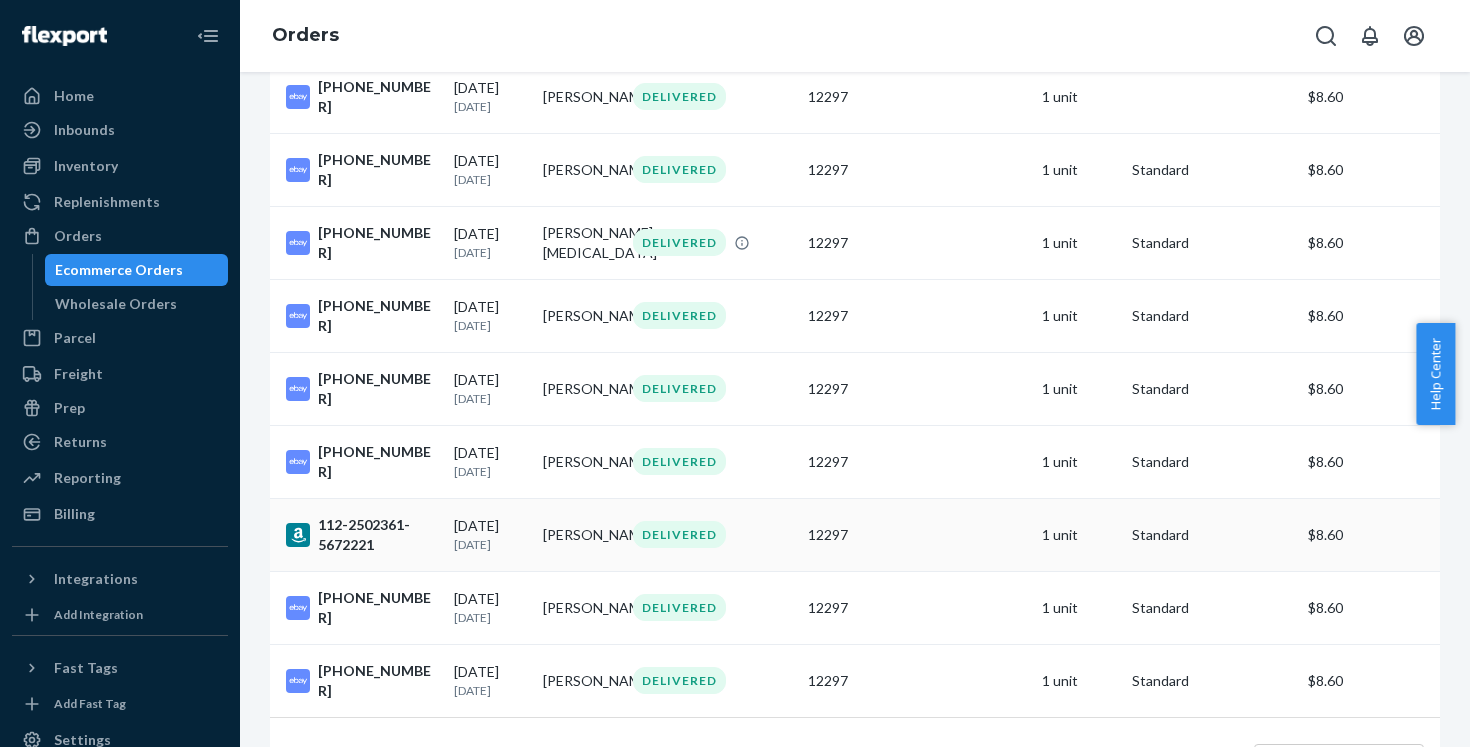 scroll, scrollTop: 757, scrollLeft: 0, axis: vertical 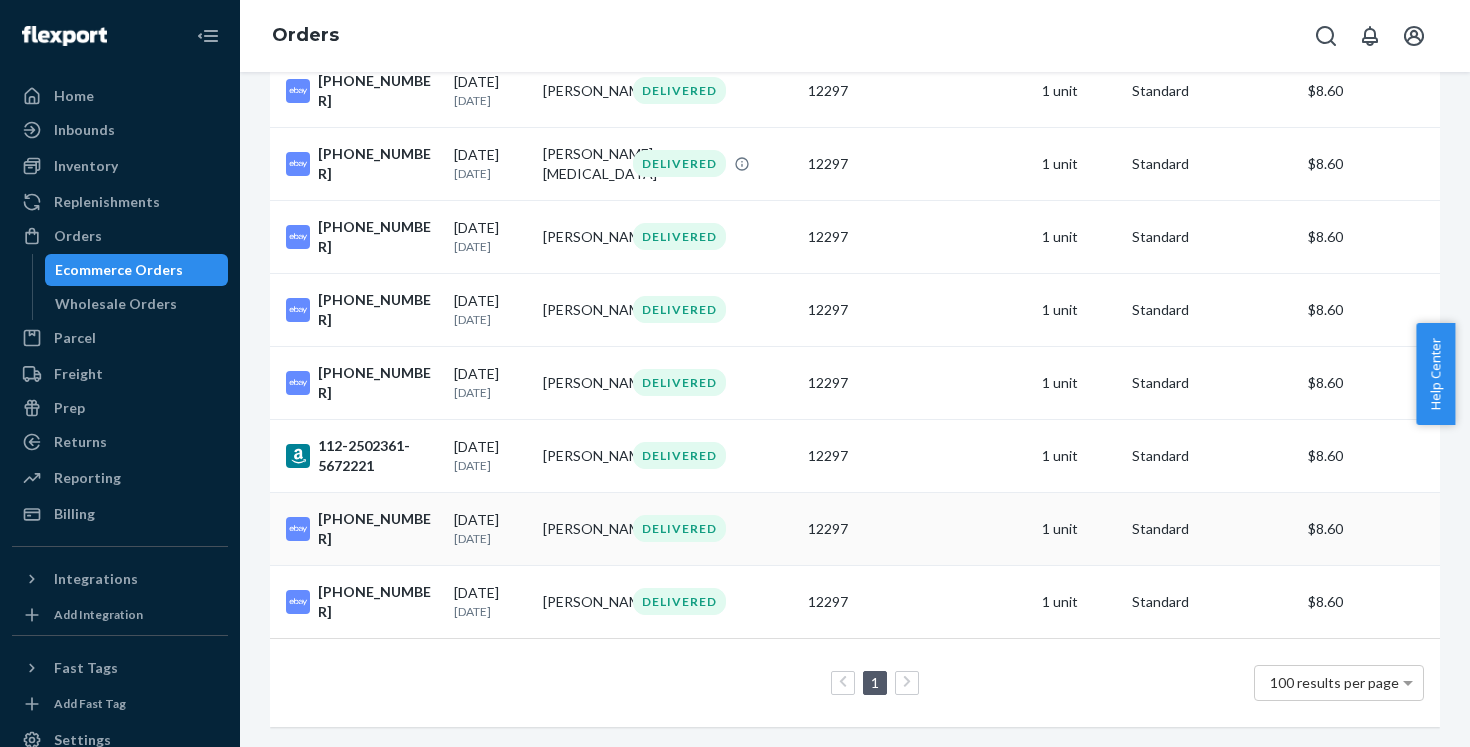 click on "[PHONE_NUMBER]" at bounding box center [362, 529] 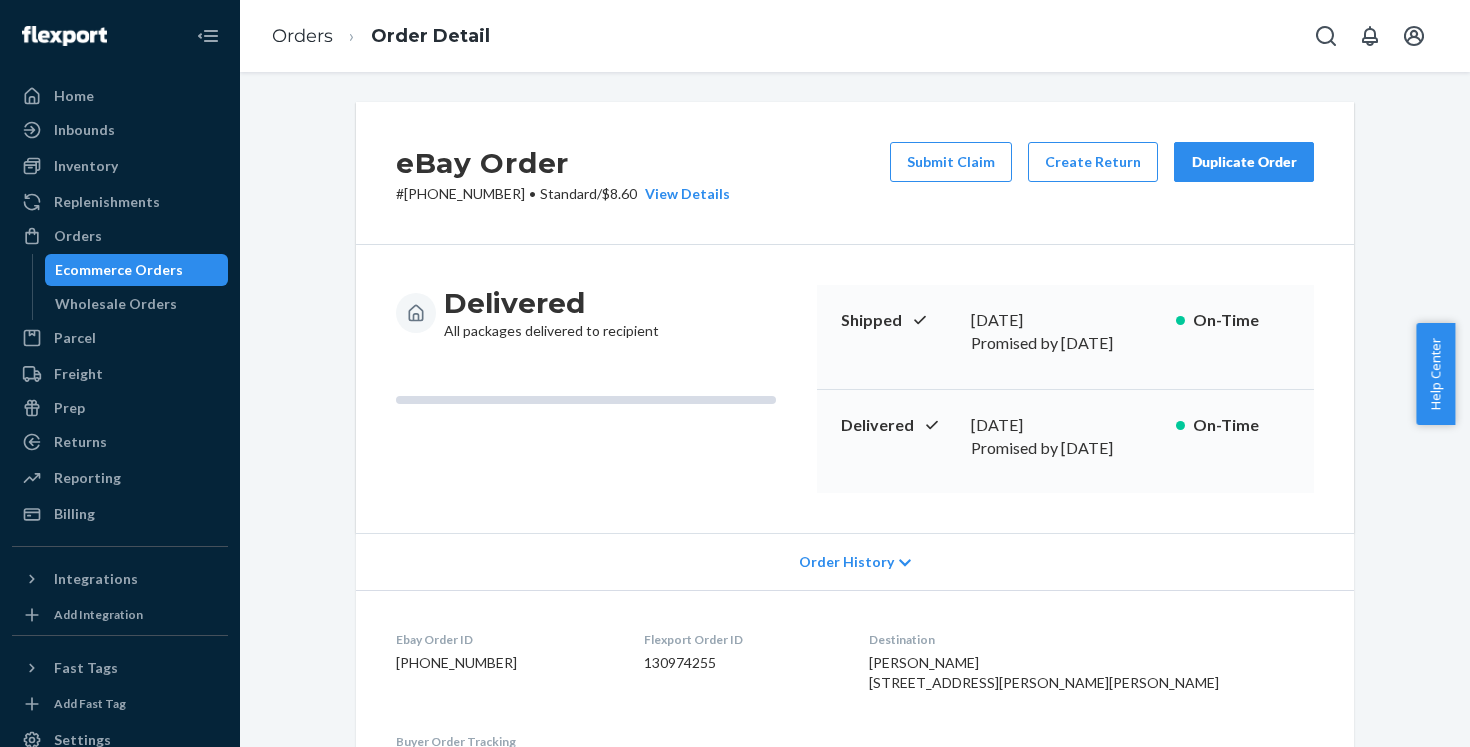 scroll, scrollTop: 647, scrollLeft: 0, axis: vertical 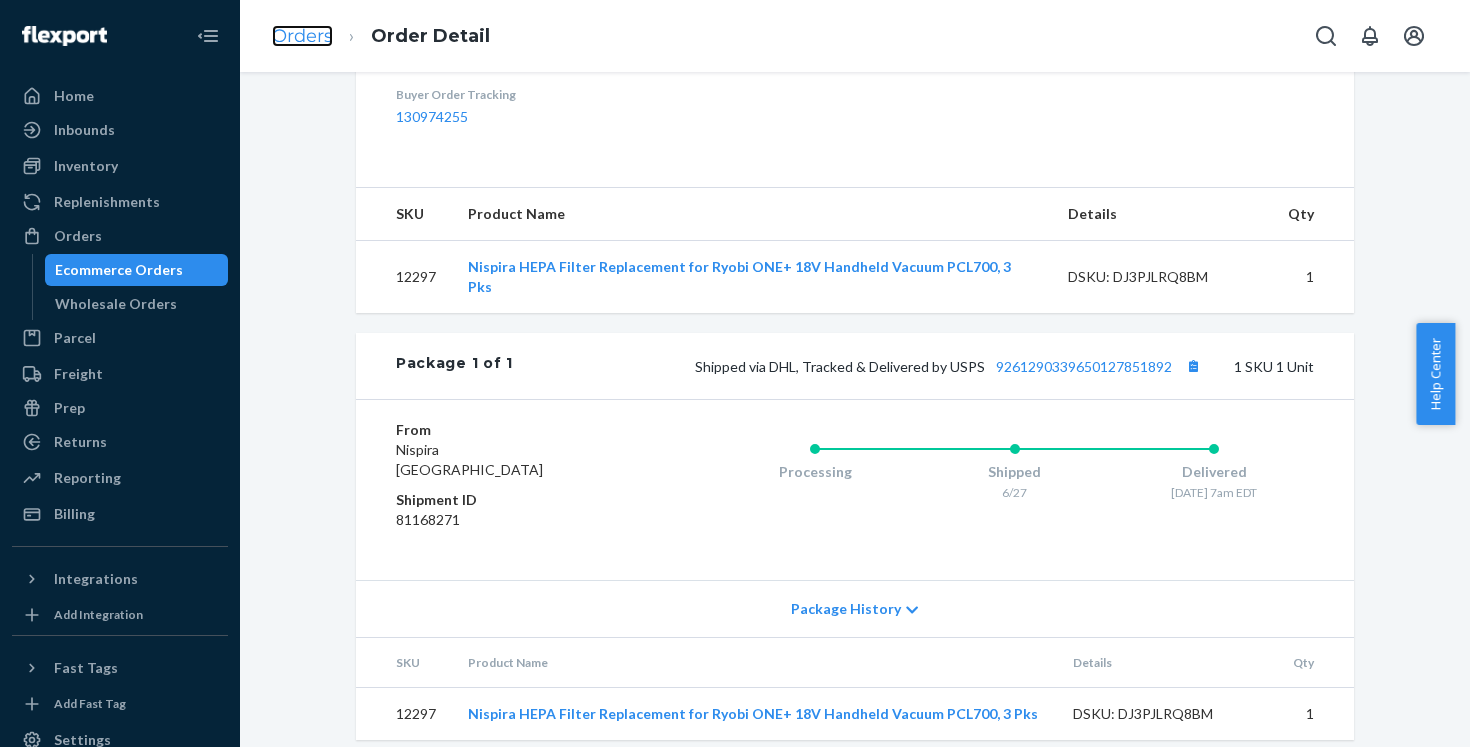 click on "Orders" at bounding box center [302, 36] 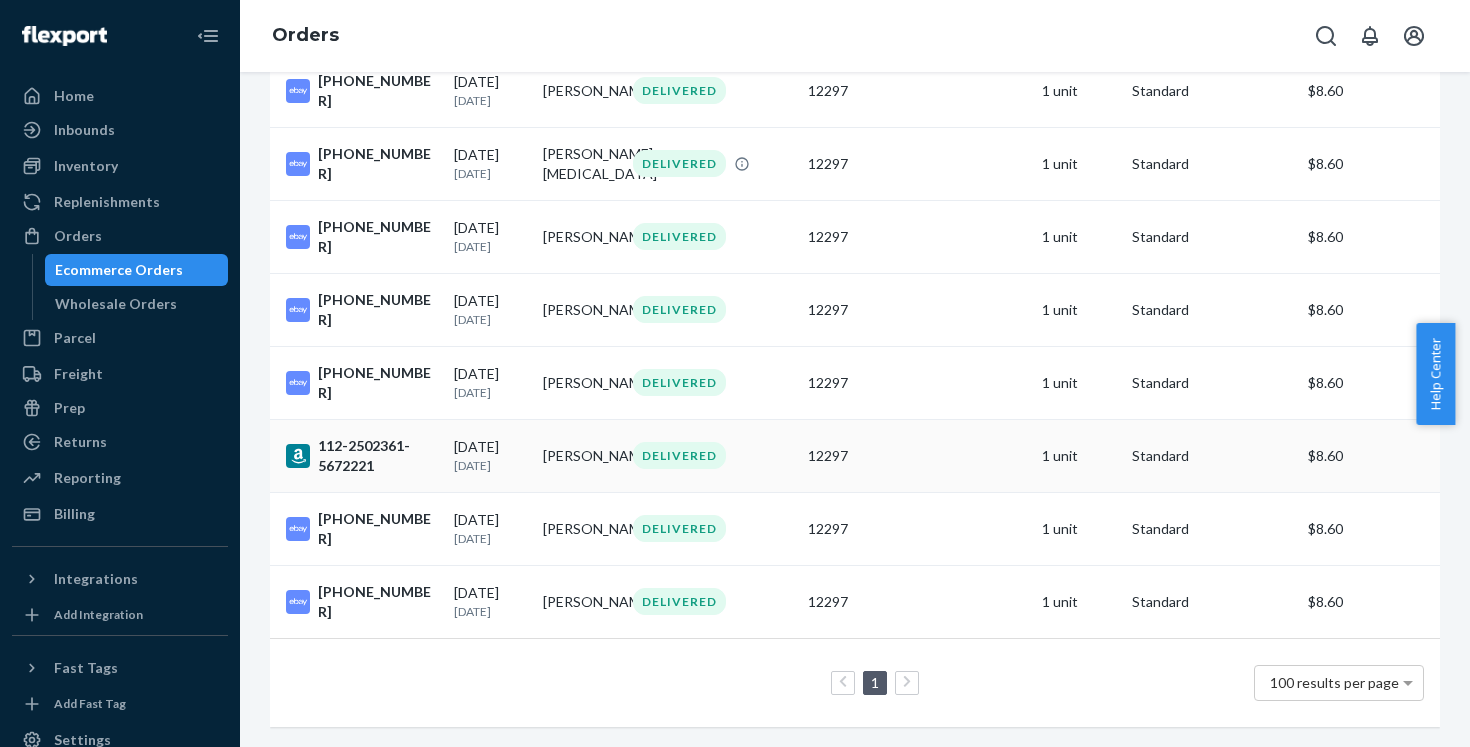scroll, scrollTop: 757, scrollLeft: 0, axis: vertical 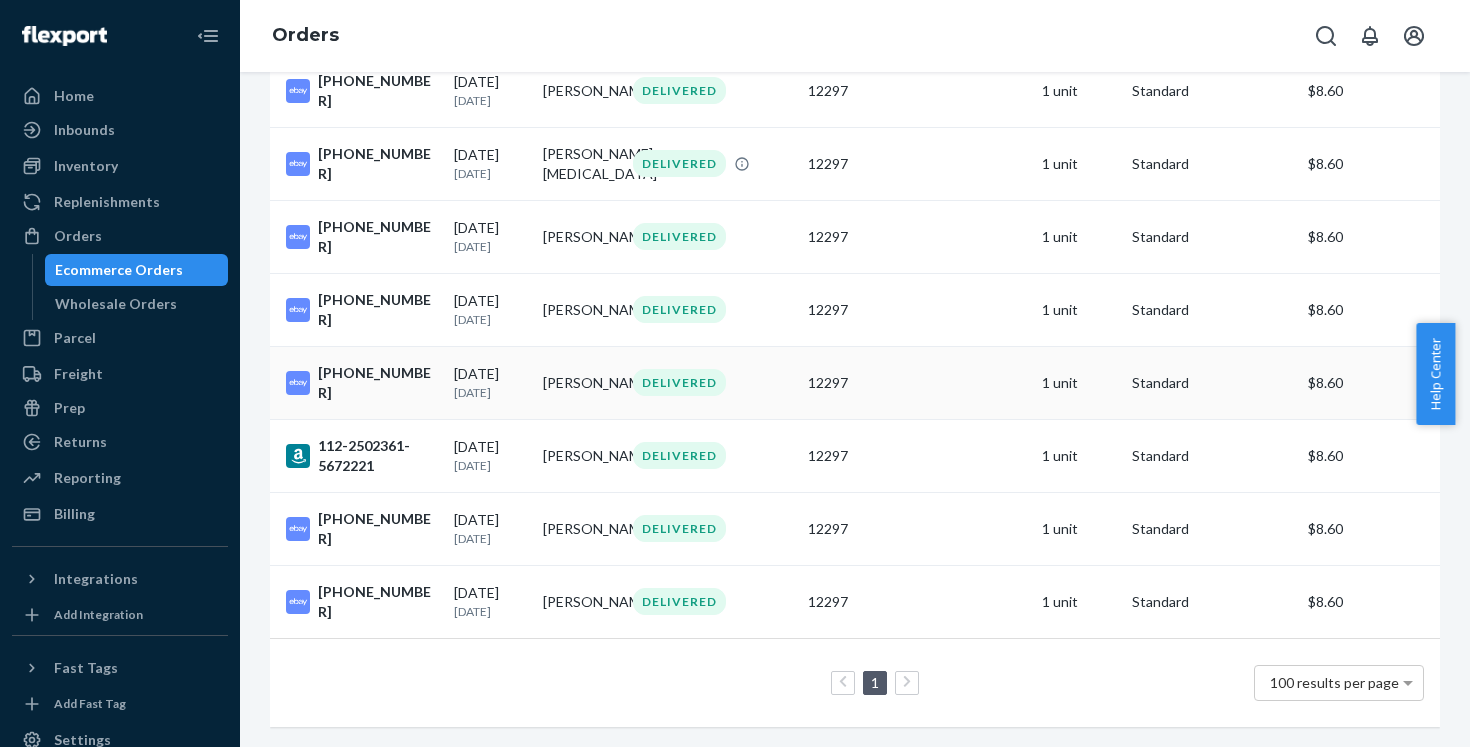 click on "[PHONE_NUMBER]" at bounding box center [362, 383] 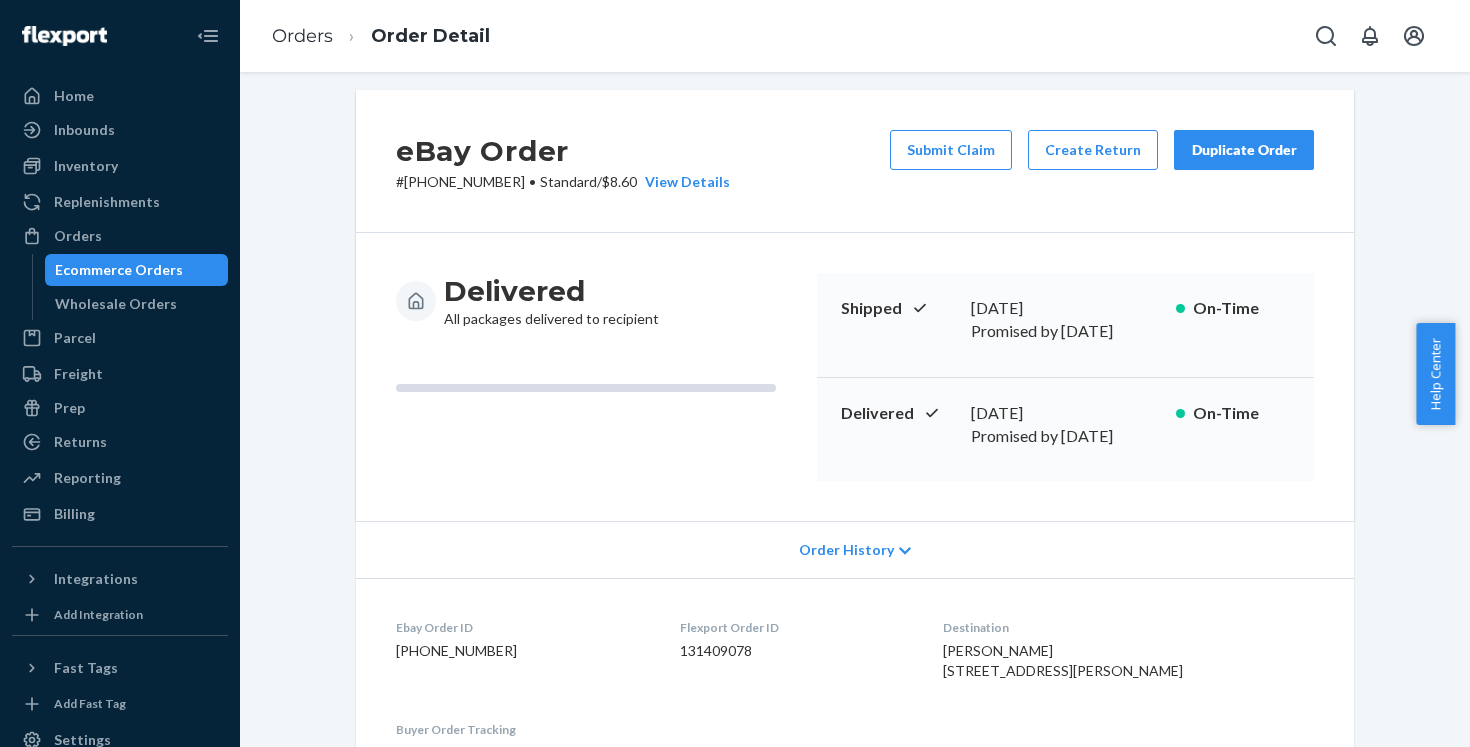 scroll, scrollTop: 13, scrollLeft: 0, axis: vertical 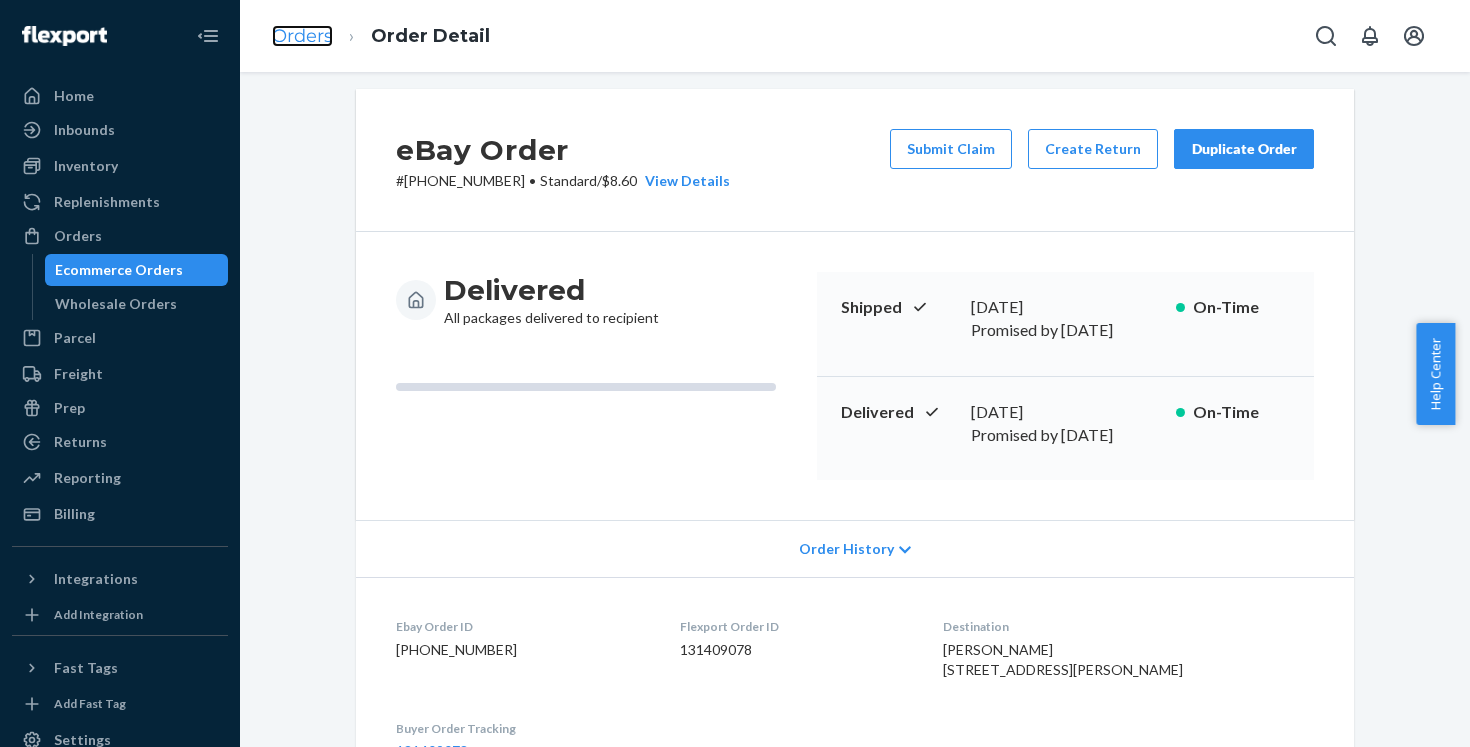 click on "Orders" at bounding box center (302, 36) 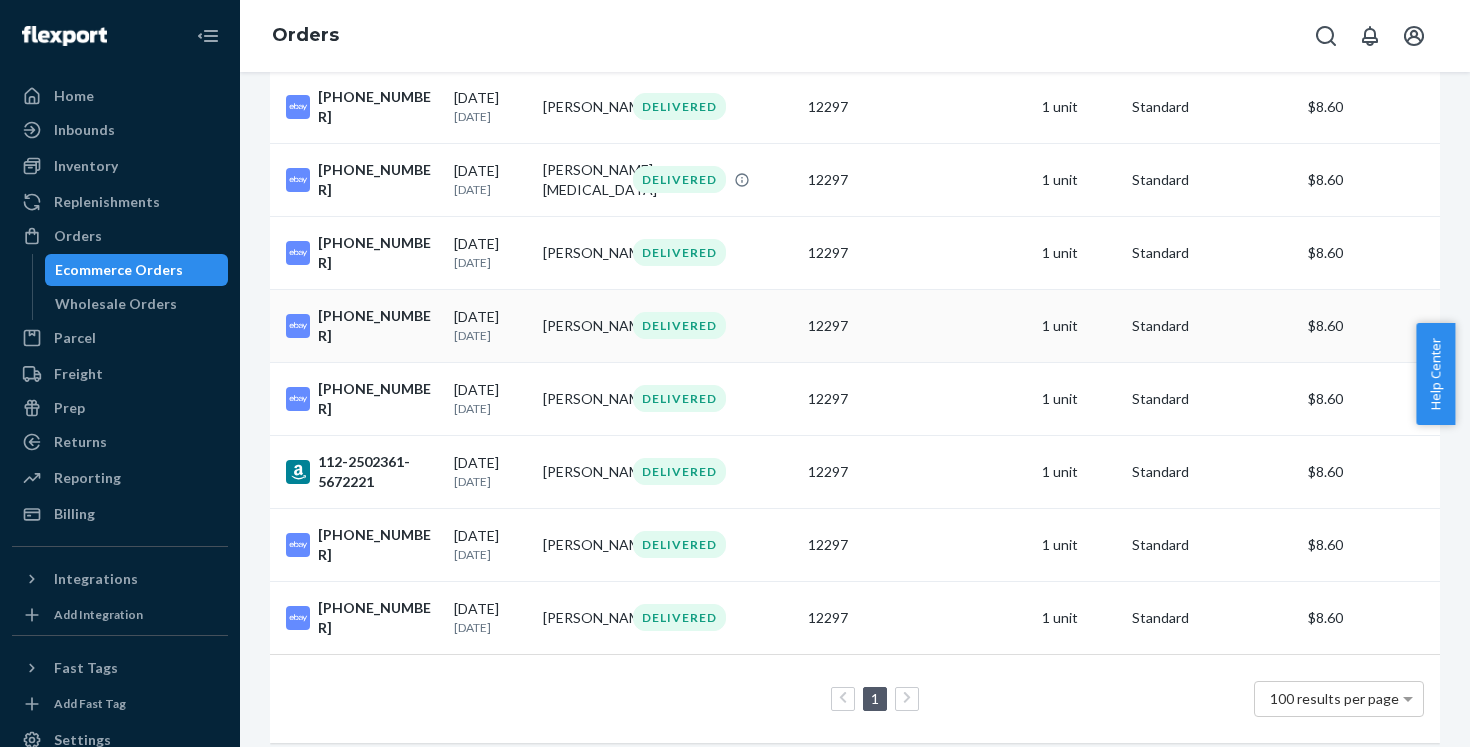 scroll, scrollTop: 757, scrollLeft: 0, axis: vertical 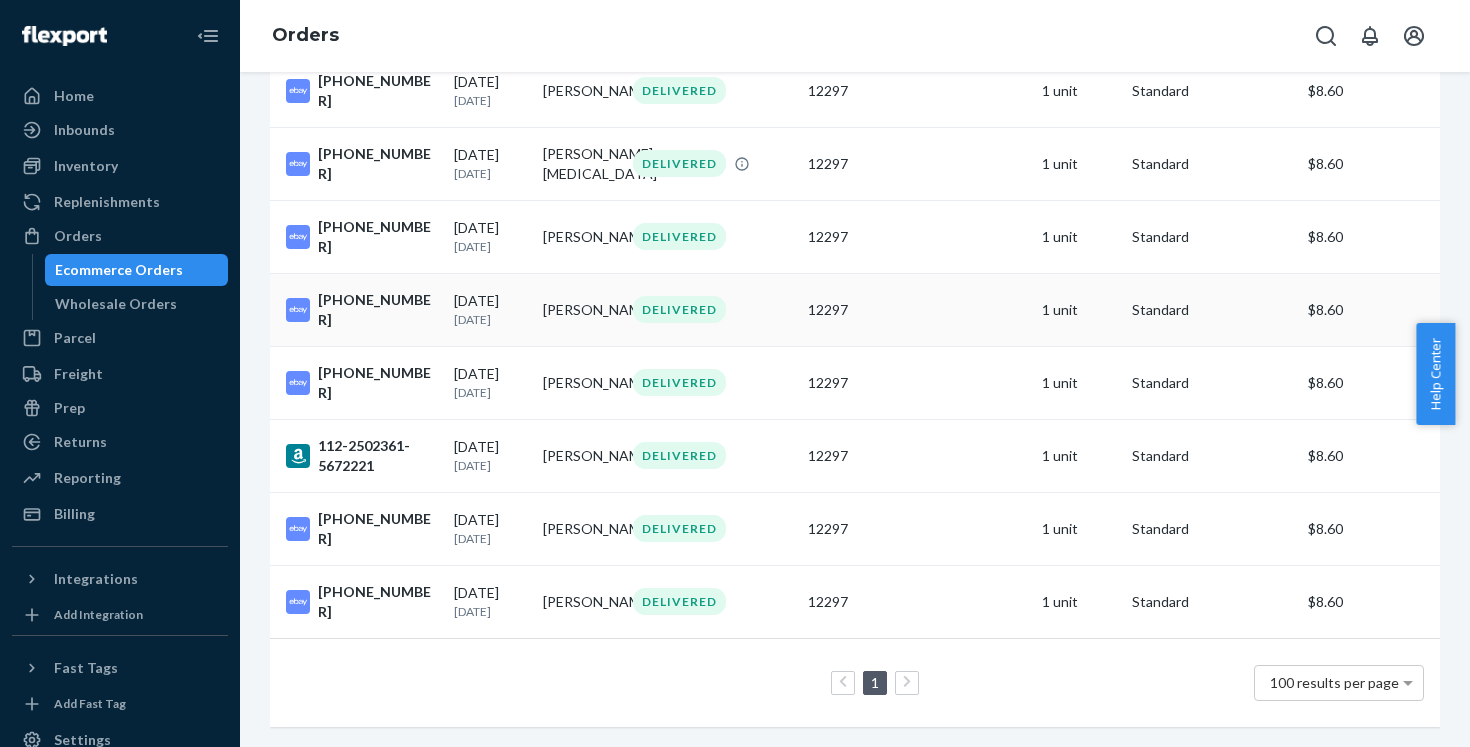 click on "[PHONE_NUMBER]" at bounding box center [358, 309] 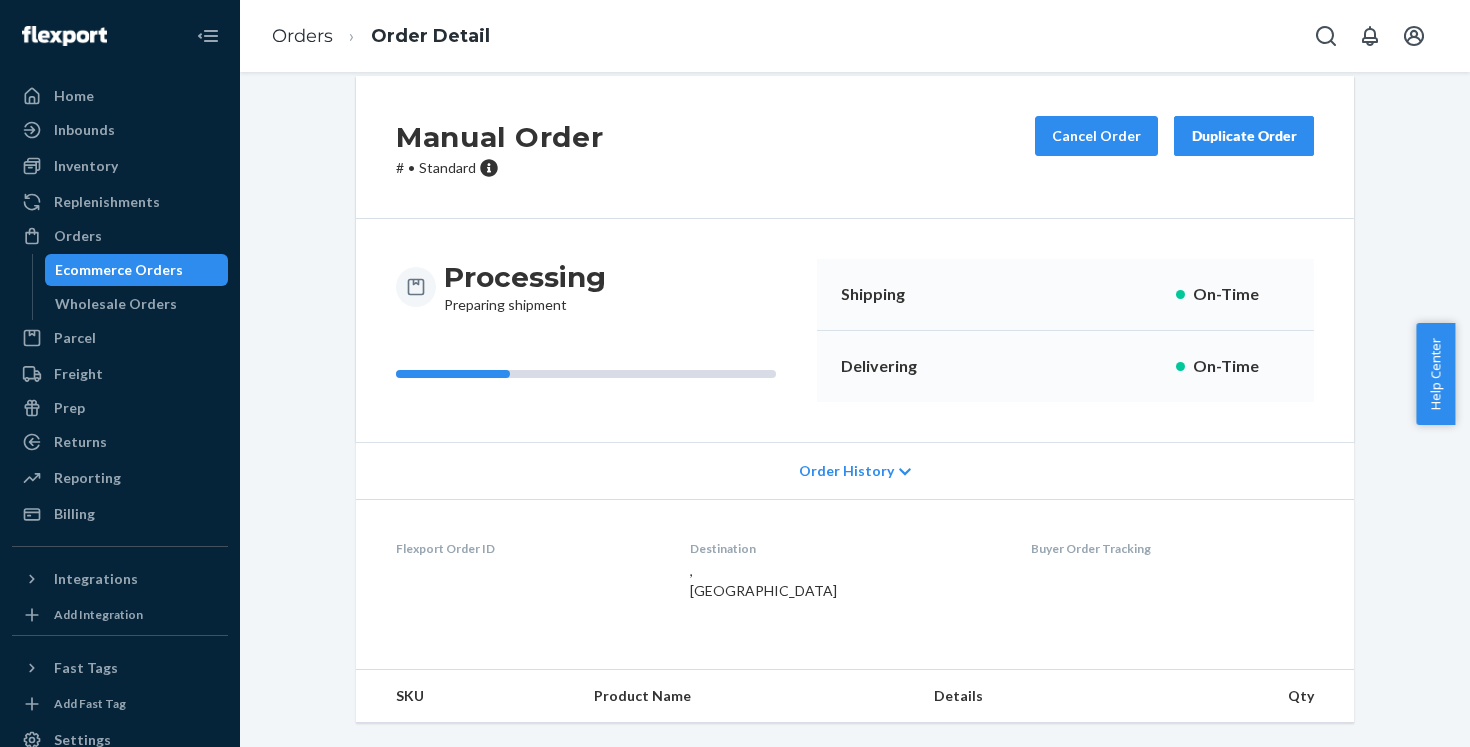 scroll, scrollTop: 0, scrollLeft: 0, axis: both 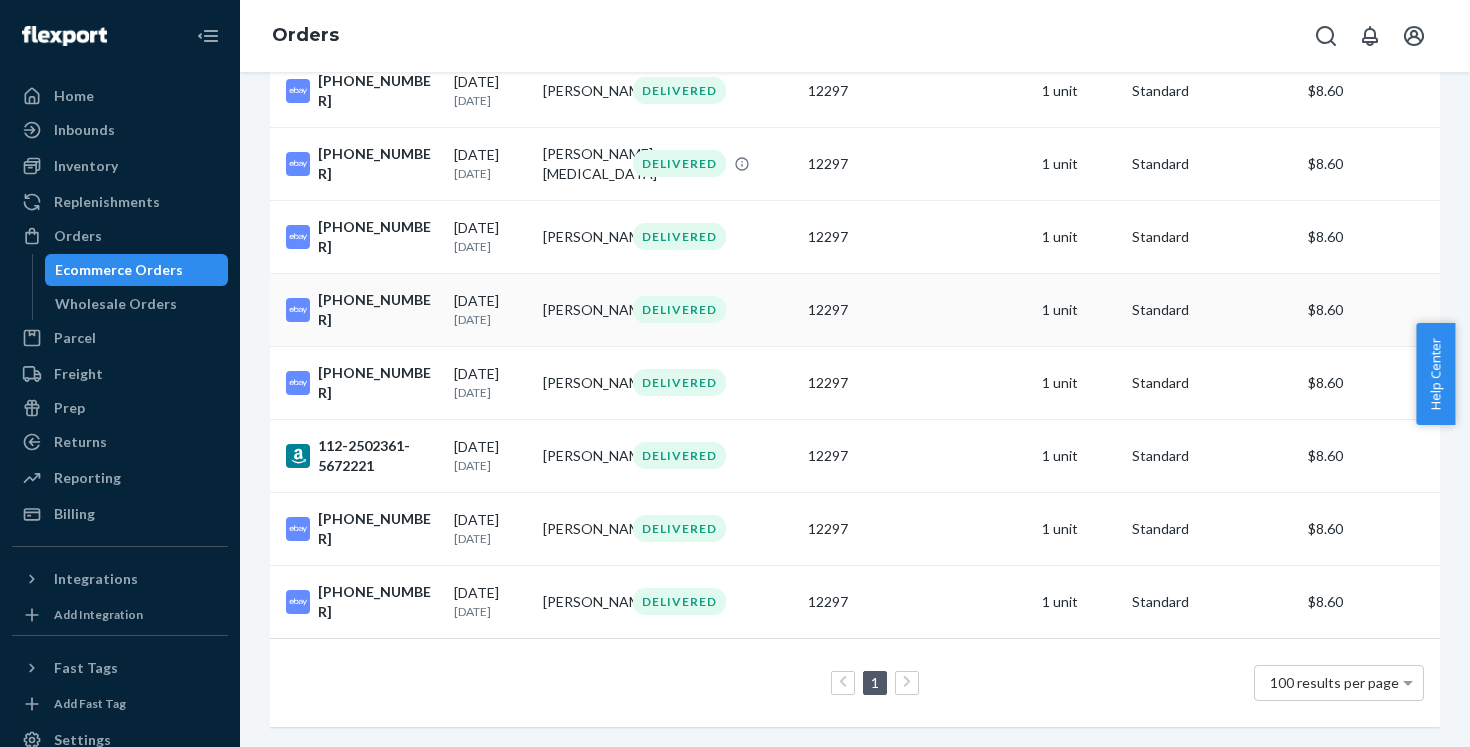 click on "[PHONE_NUMBER]" at bounding box center (362, 310) 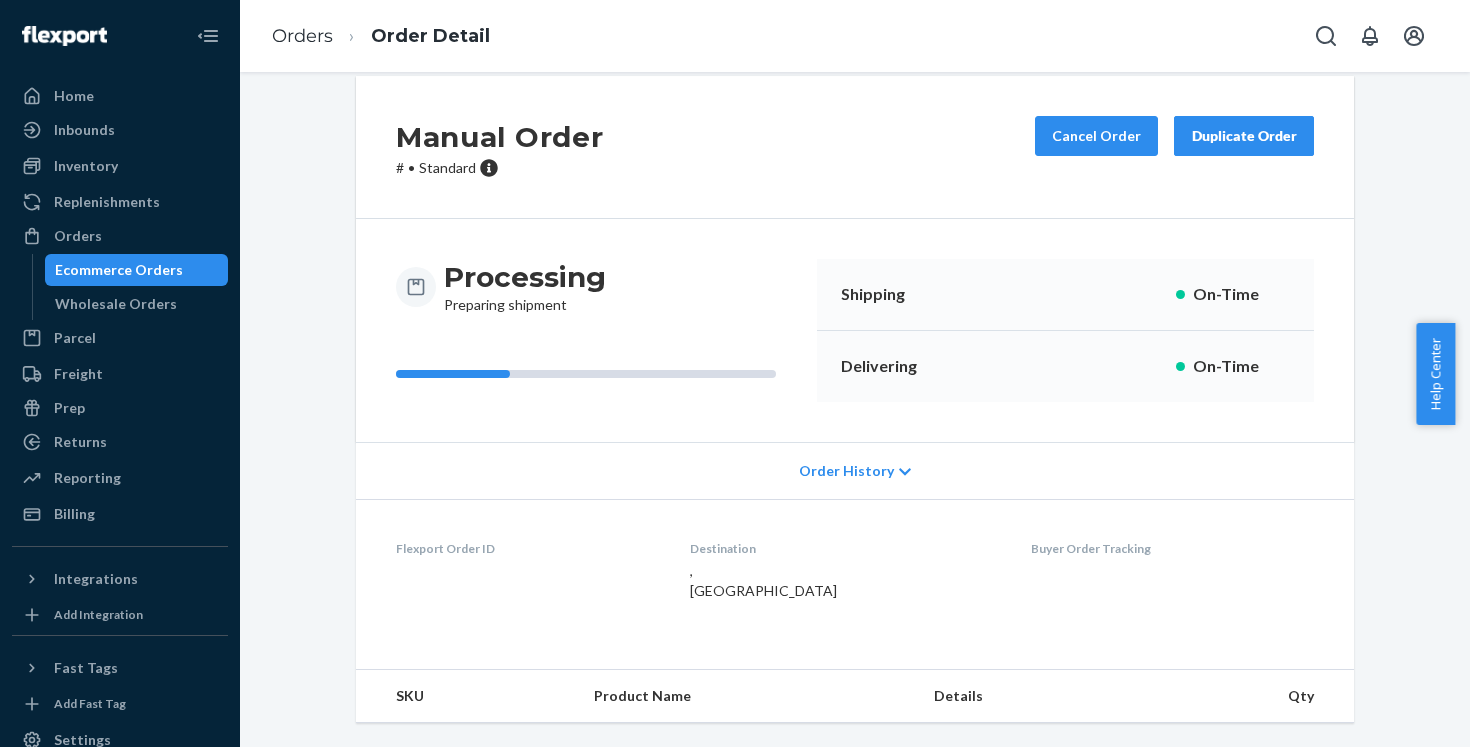 scroll, scrollTop: 0, scrollLeft: 0, axis: both 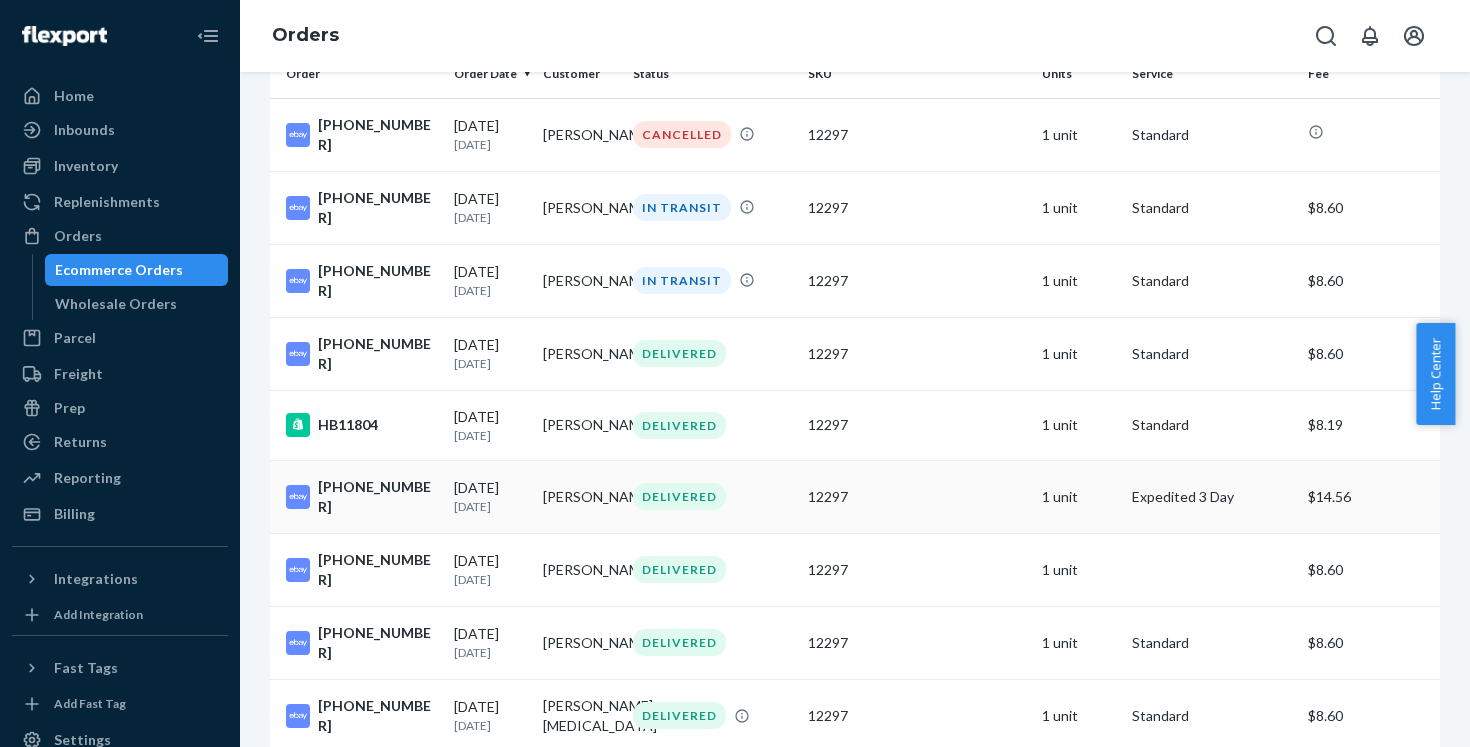 click on "[PHONE_NUMBER]" at bounding box center (362, 497) 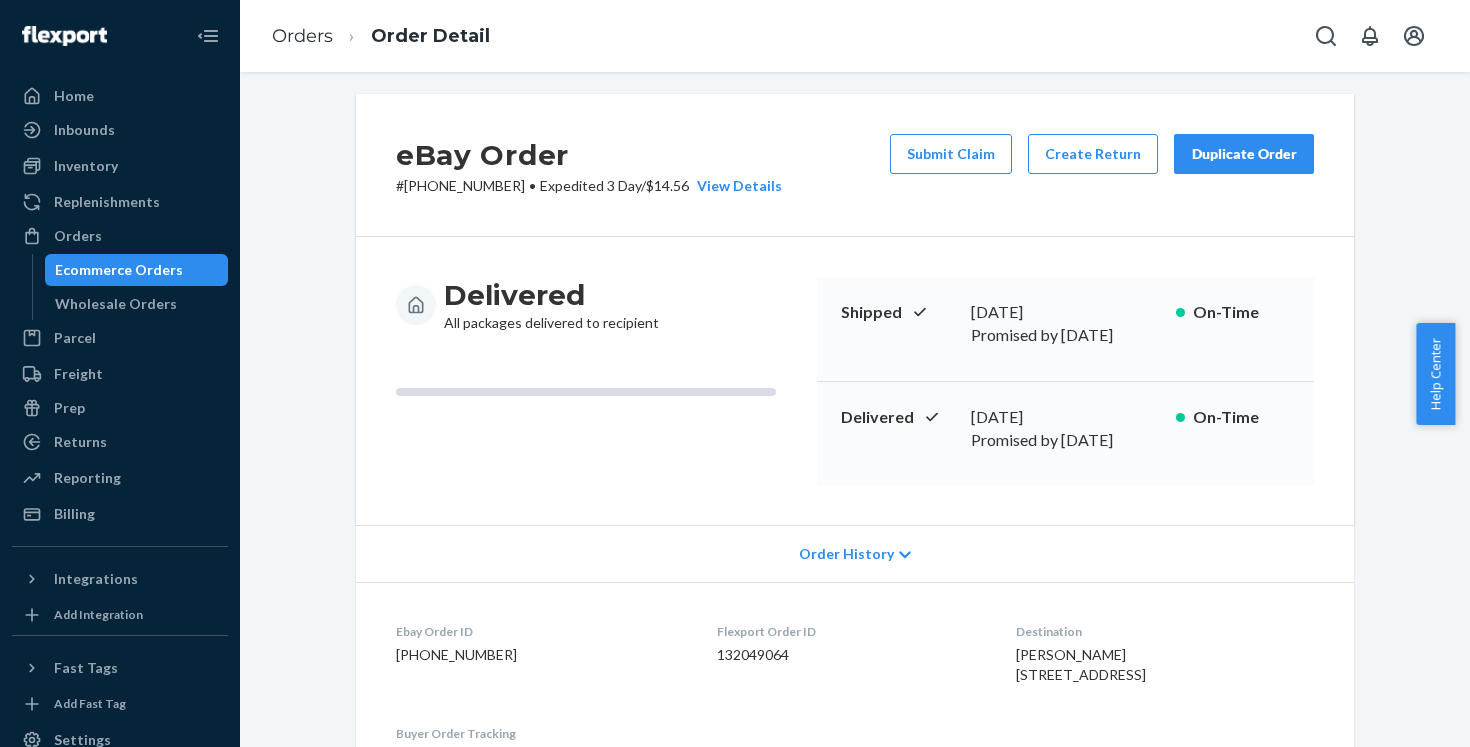 scroll, scrollTop: 652, scrollLeft: 0, axis: vertical 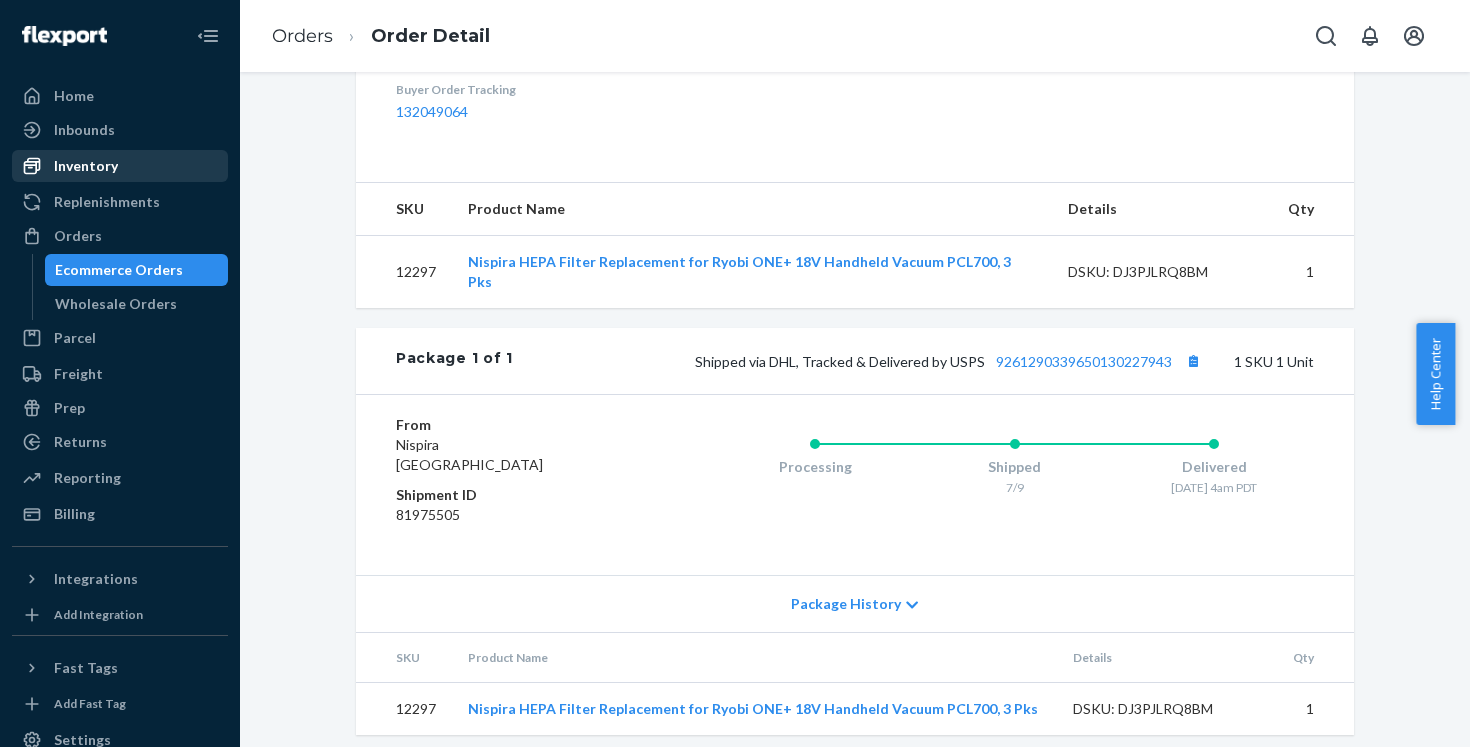 click on "Inventory" at bounding box center [120, 166] 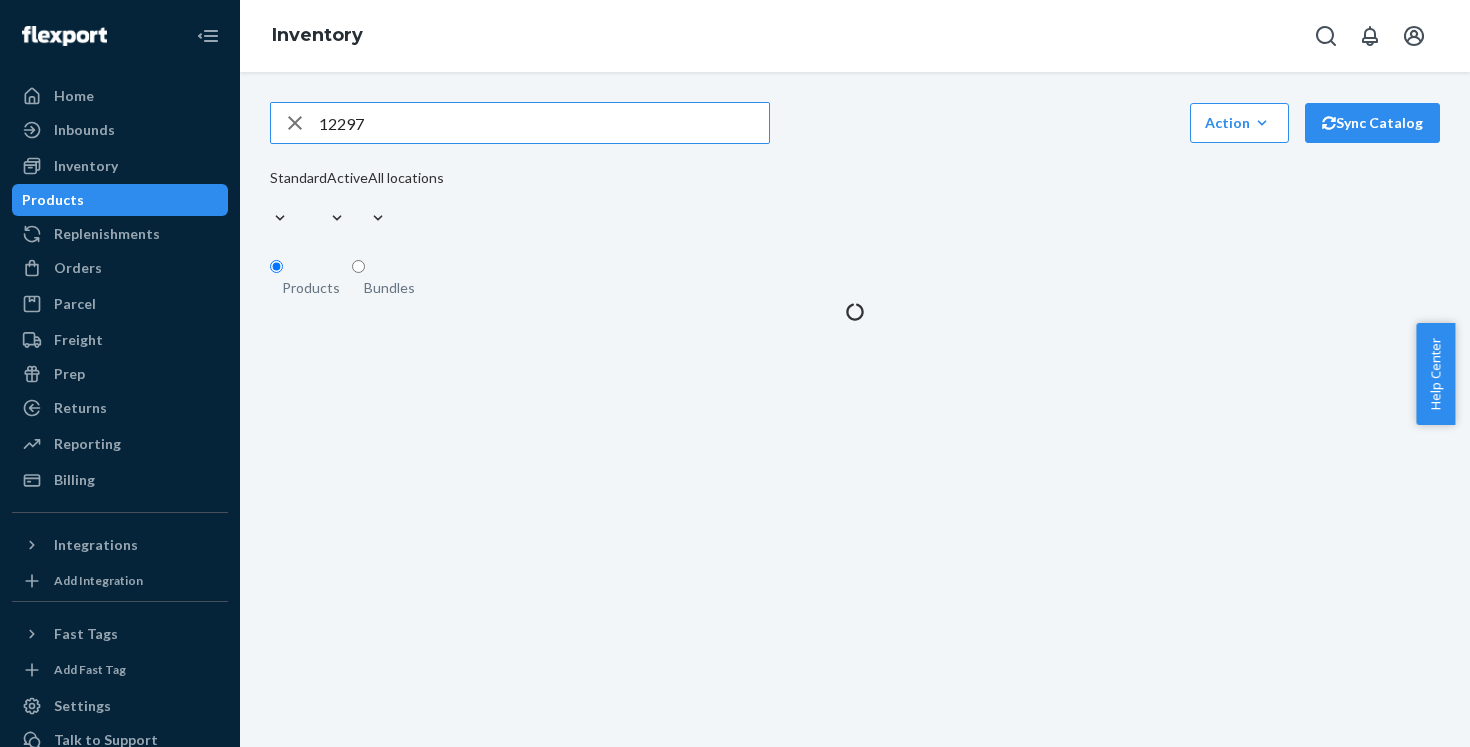 scroll, scrollTop: 0, scrollLeft: 0, axis: both 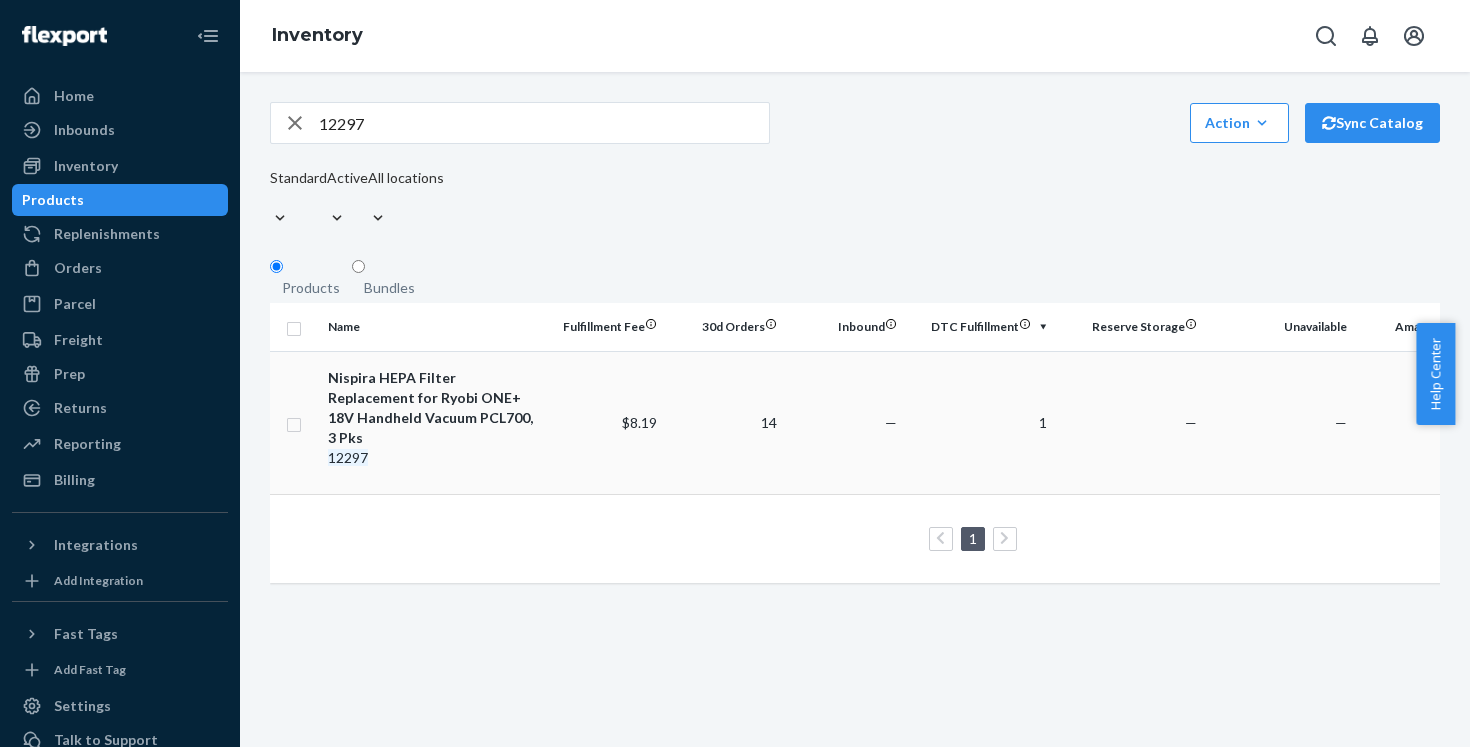 click on "12297" at bounding box center (432, 458) 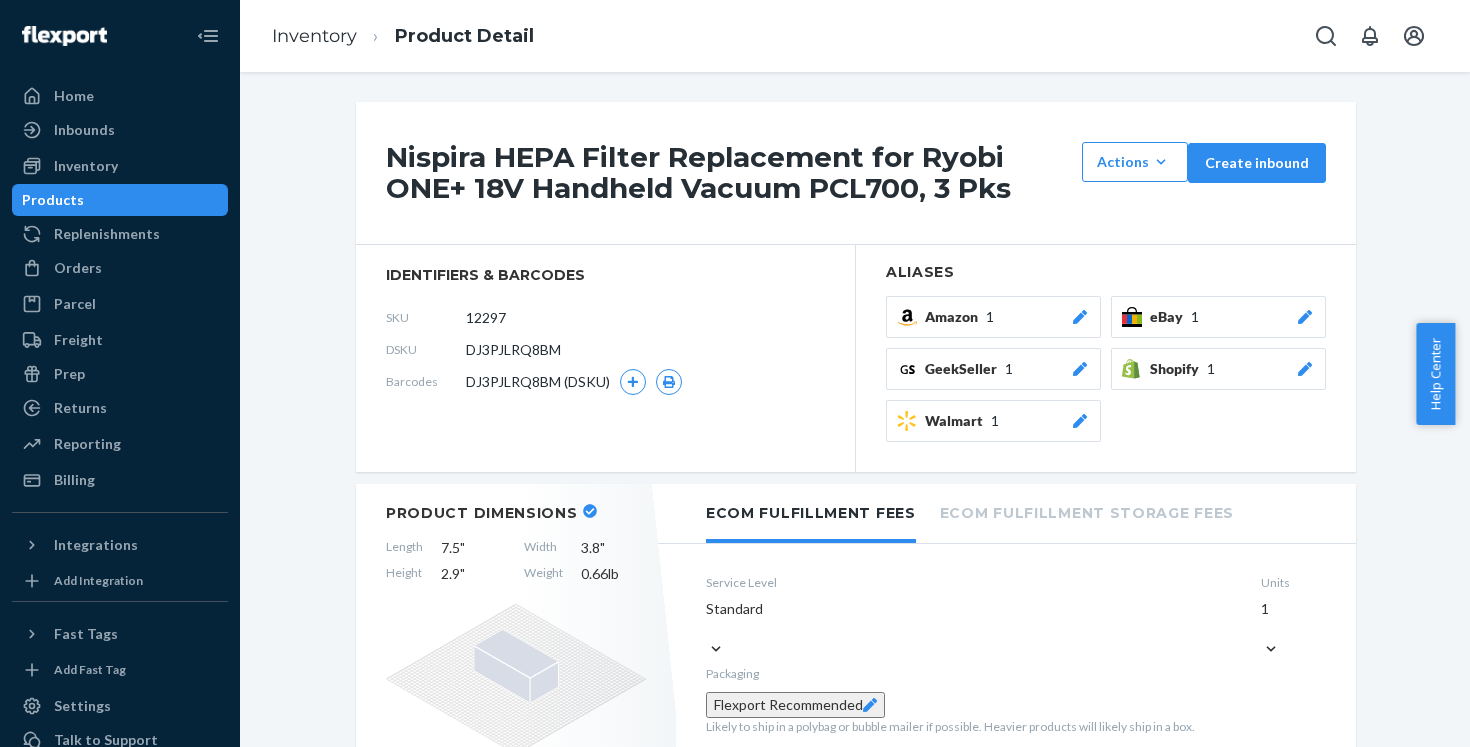 click 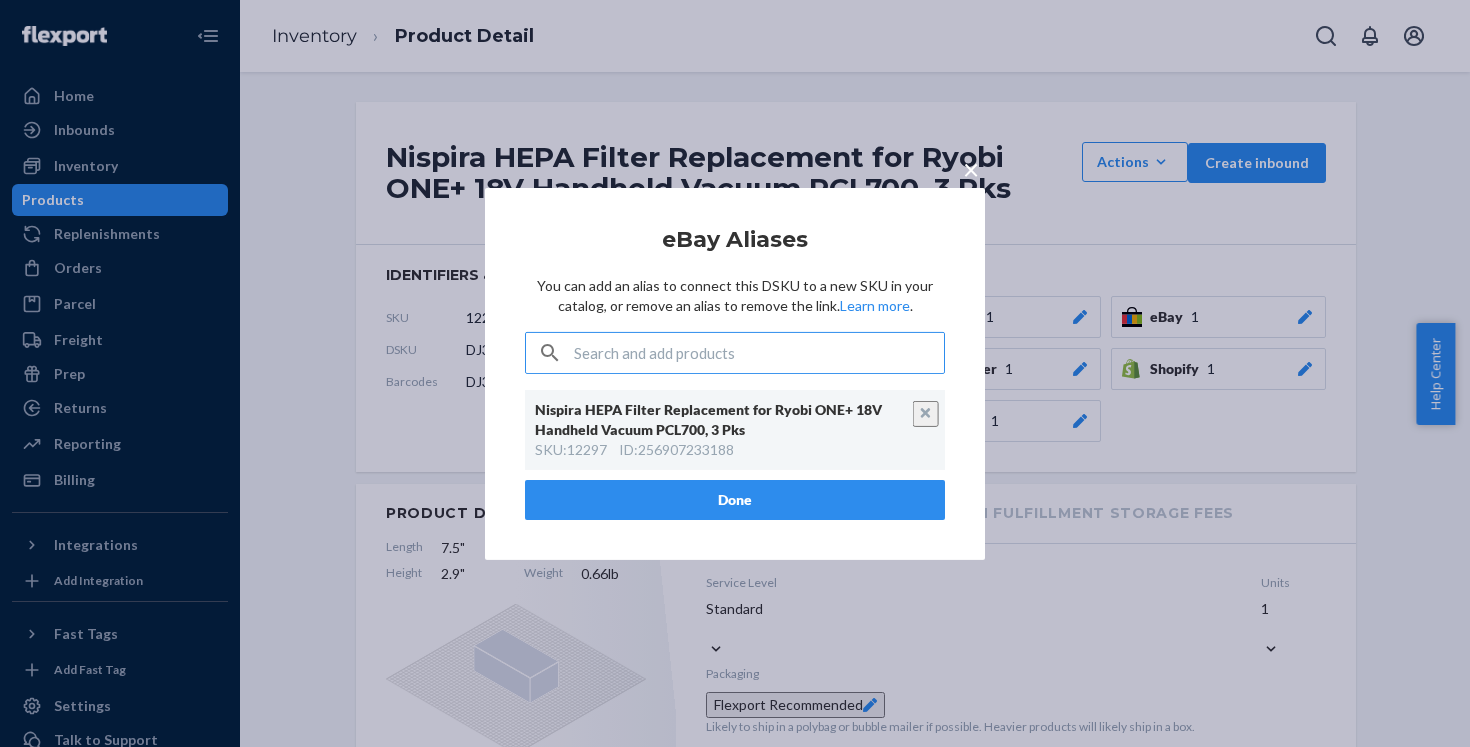 click at bounding box center (926, 414) 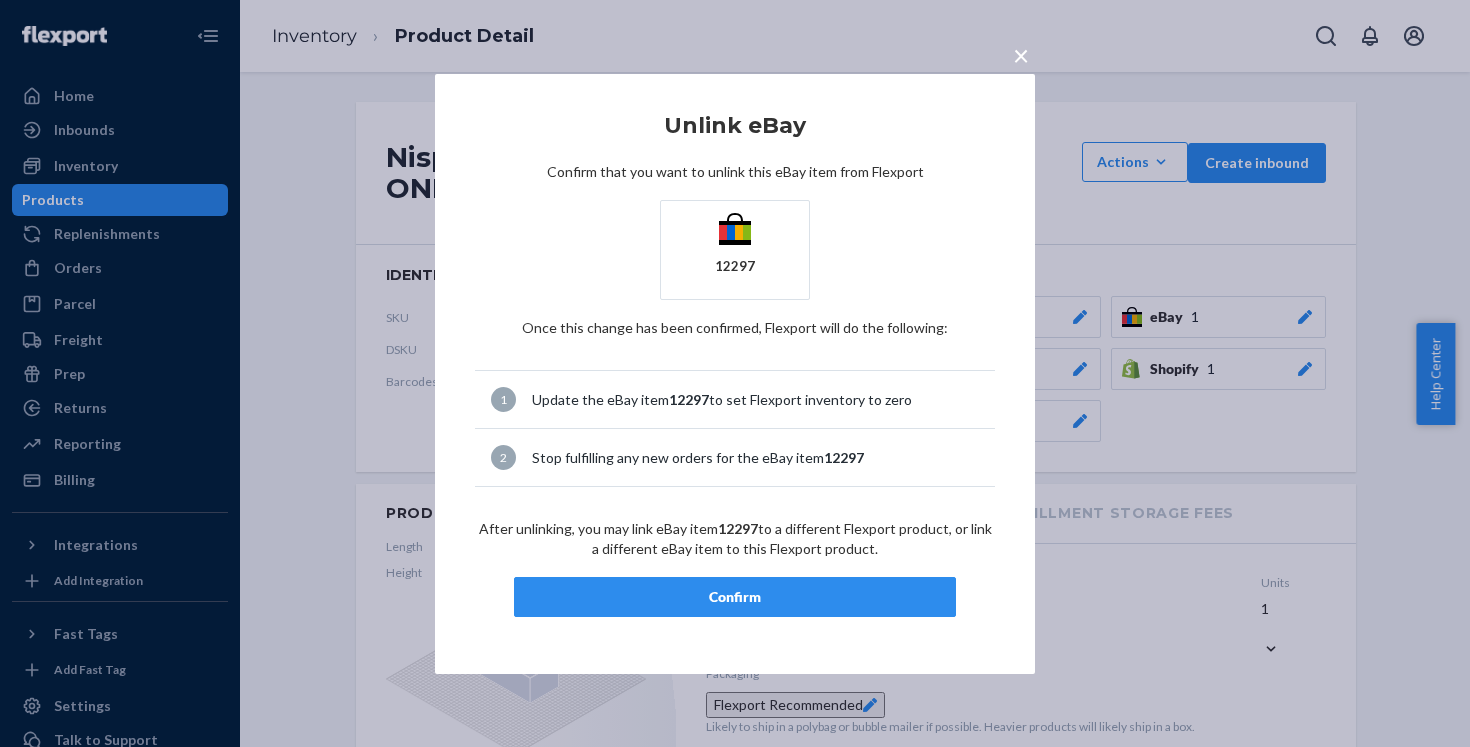 click on "Confirm" at bounding box center (735, 597) 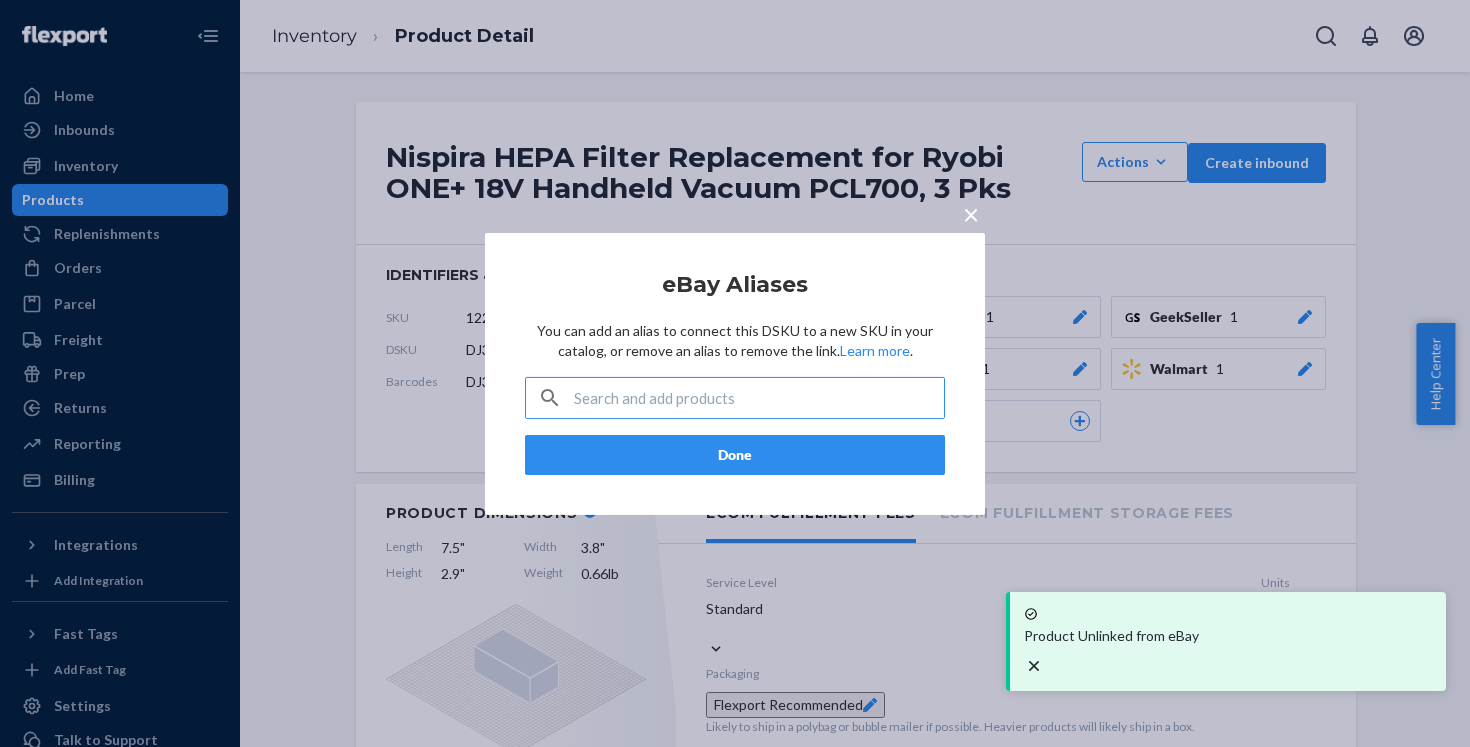 click on "×" at bounding box center (971, 209) 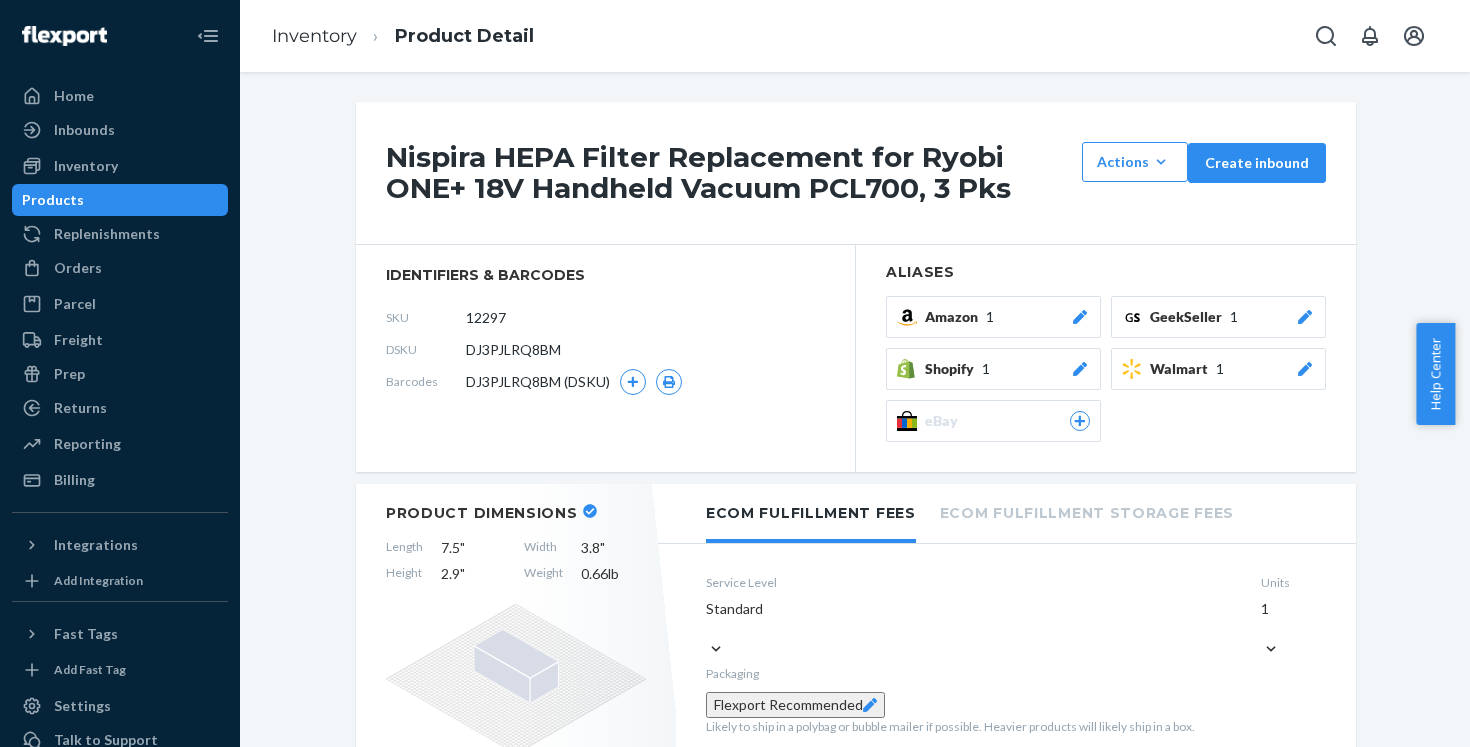 click 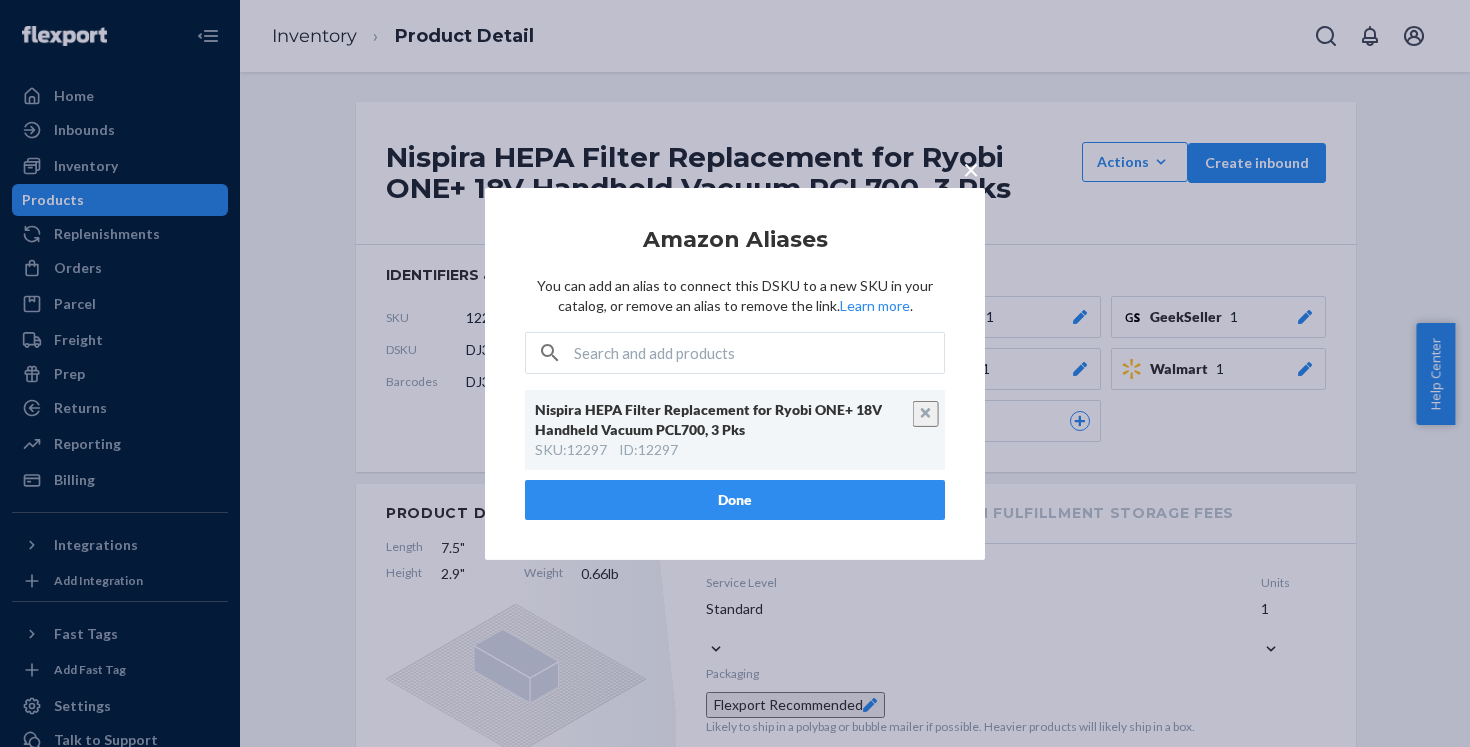 click at bounding box center (926, 414) 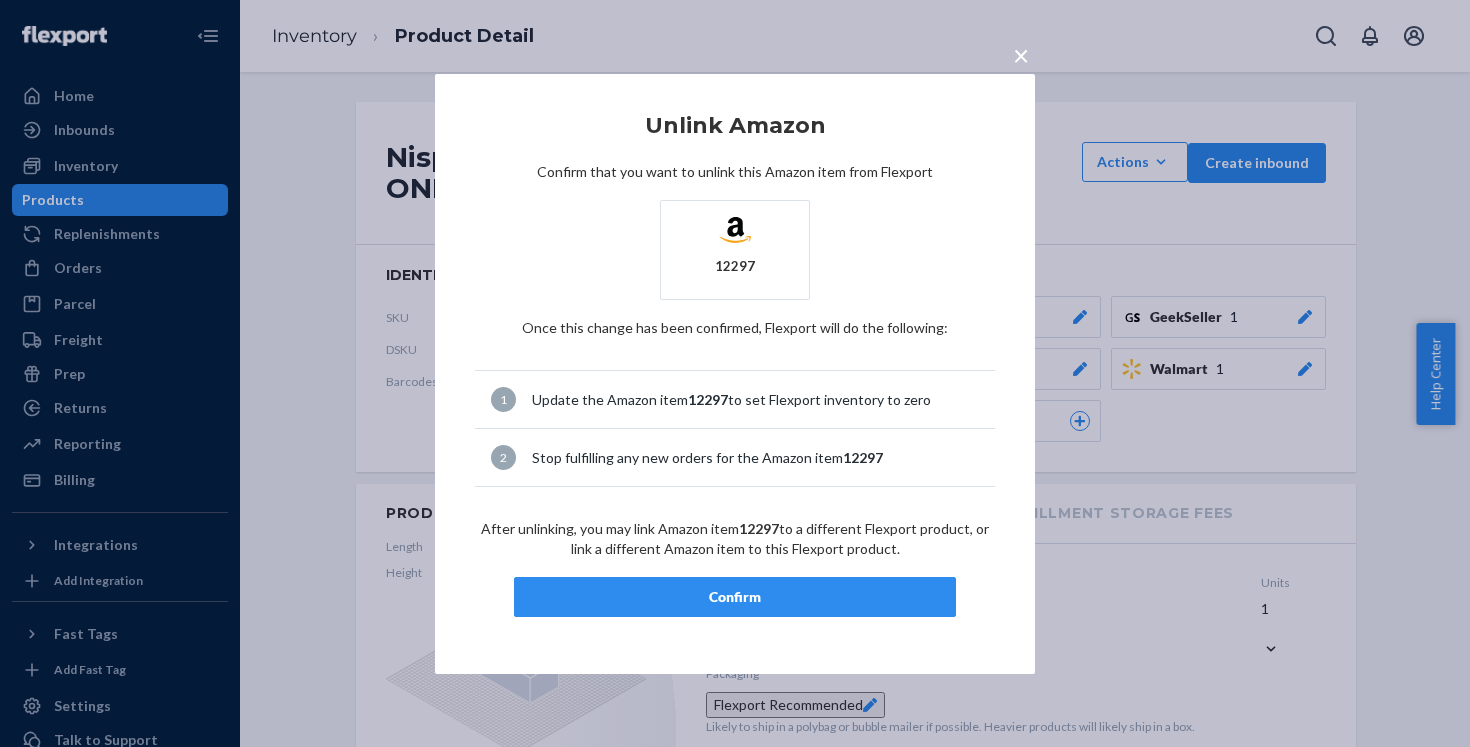 click on "Confirm" at bounding box center [735, 597] 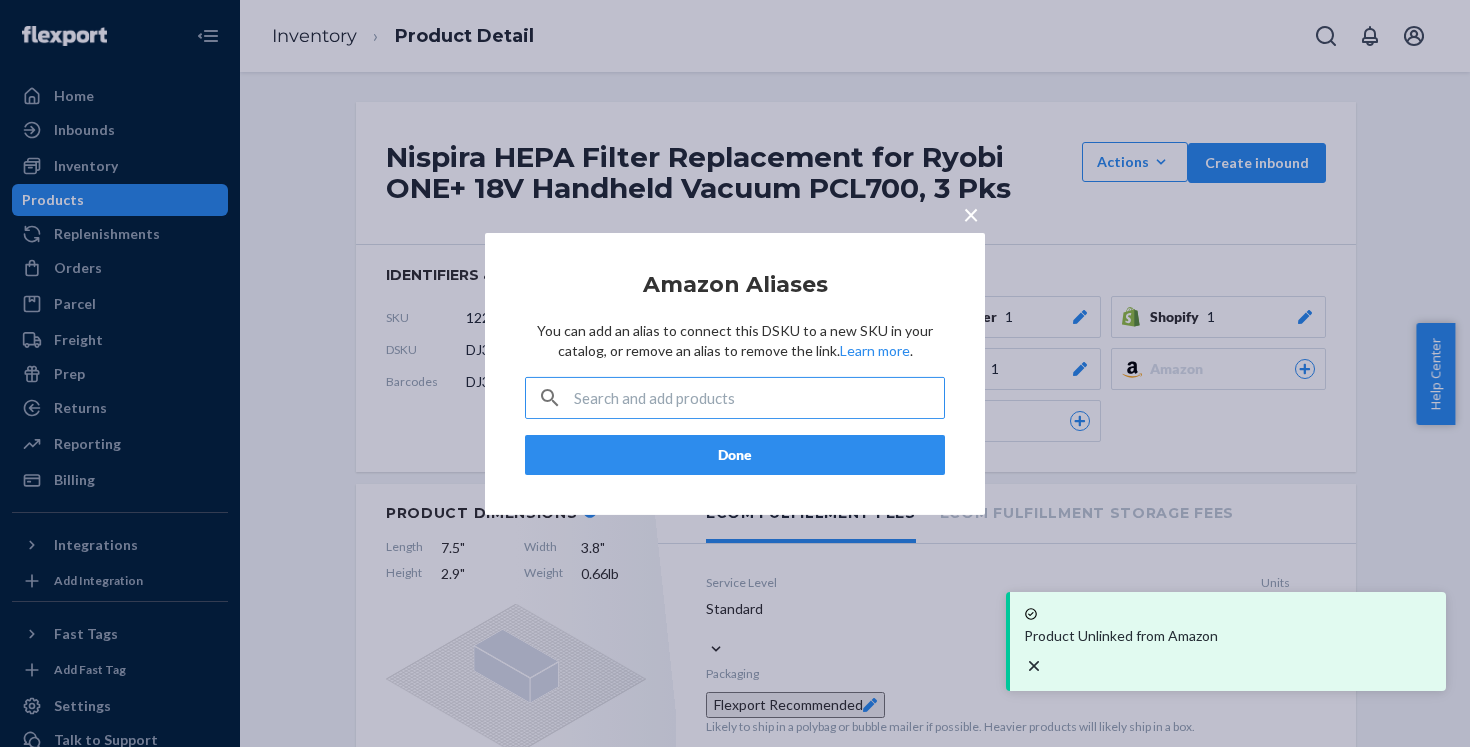 click on "Done" at bounding box center [735, 455] 